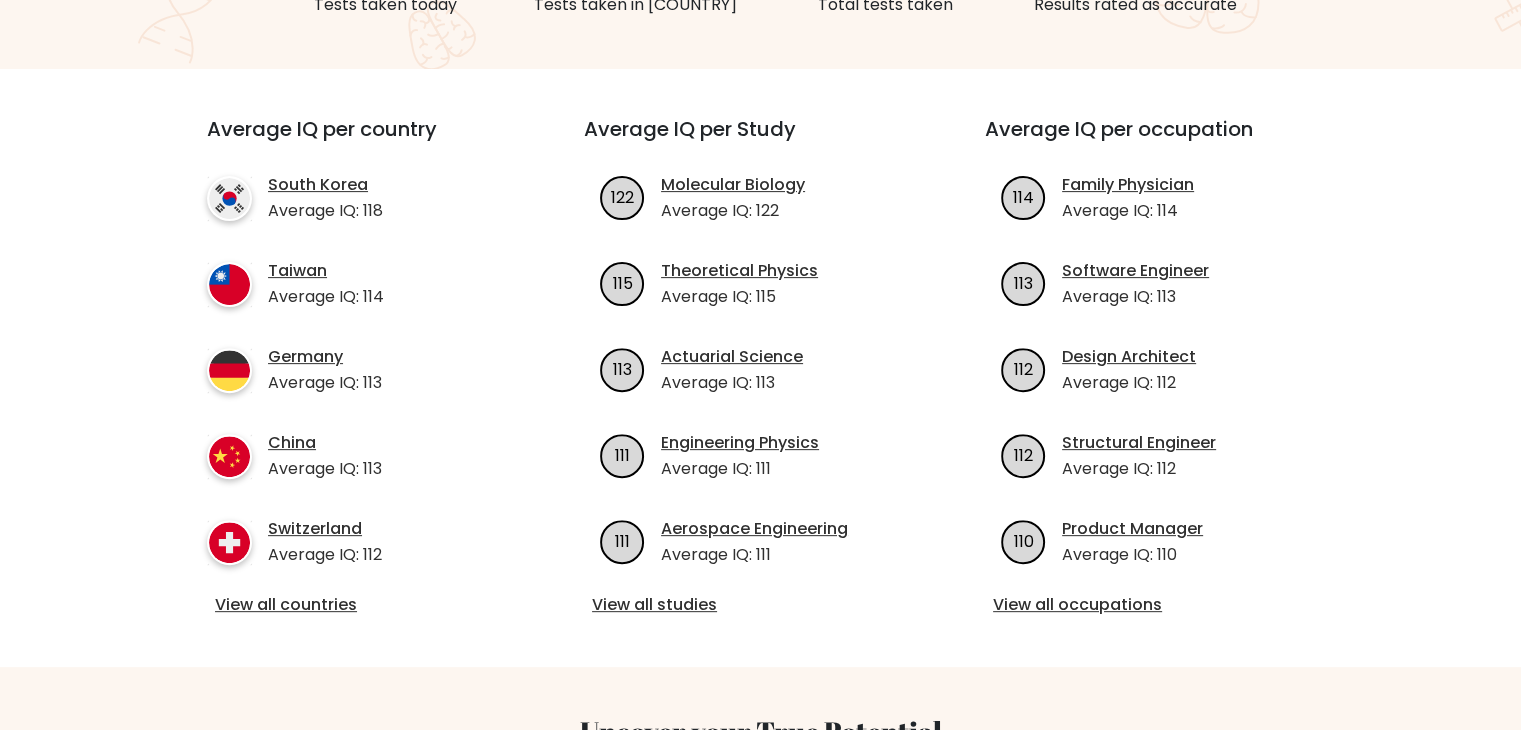 scroll, scrollTop: 600, scrollLeft: 0, axis: vertical 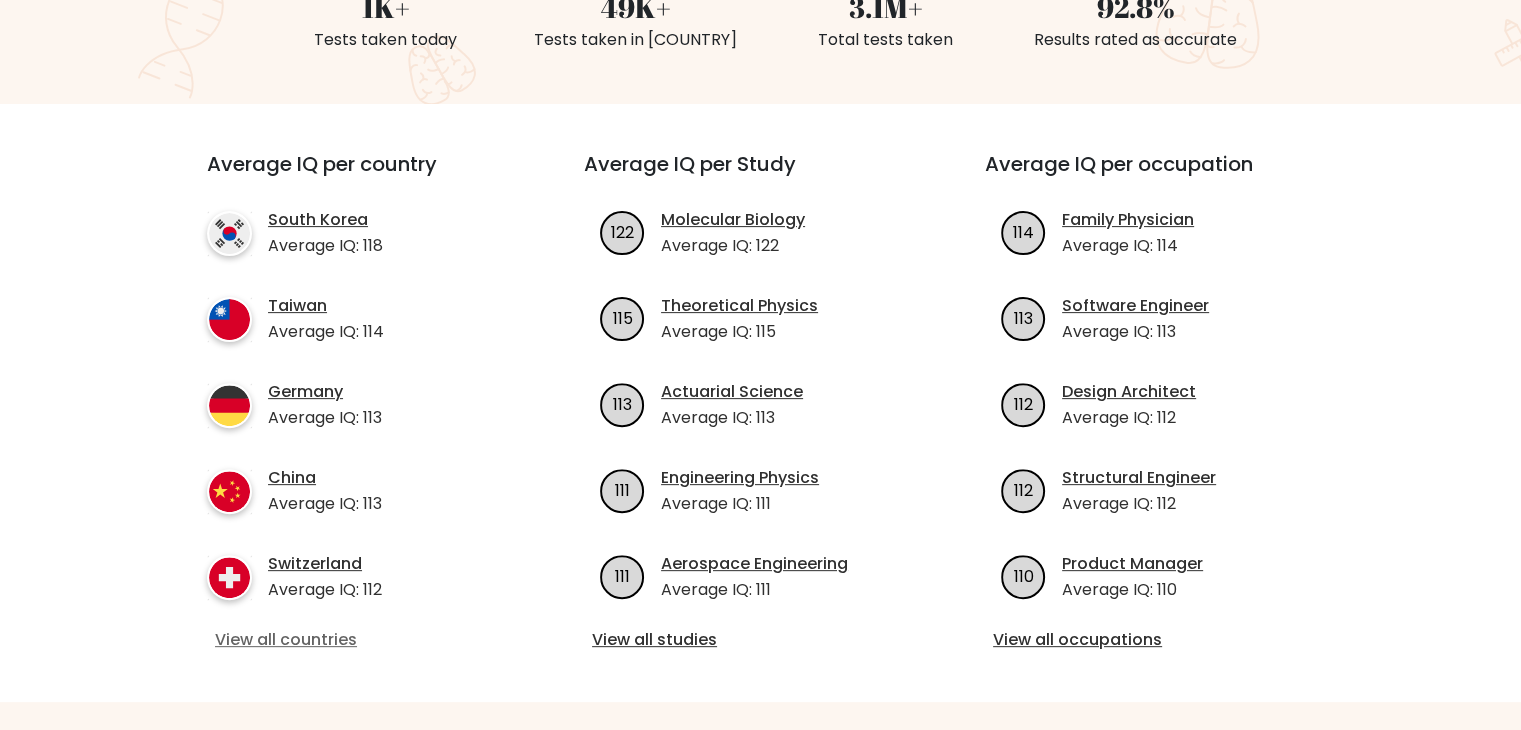 click on "View all countries" at bounding box center [359, 640] 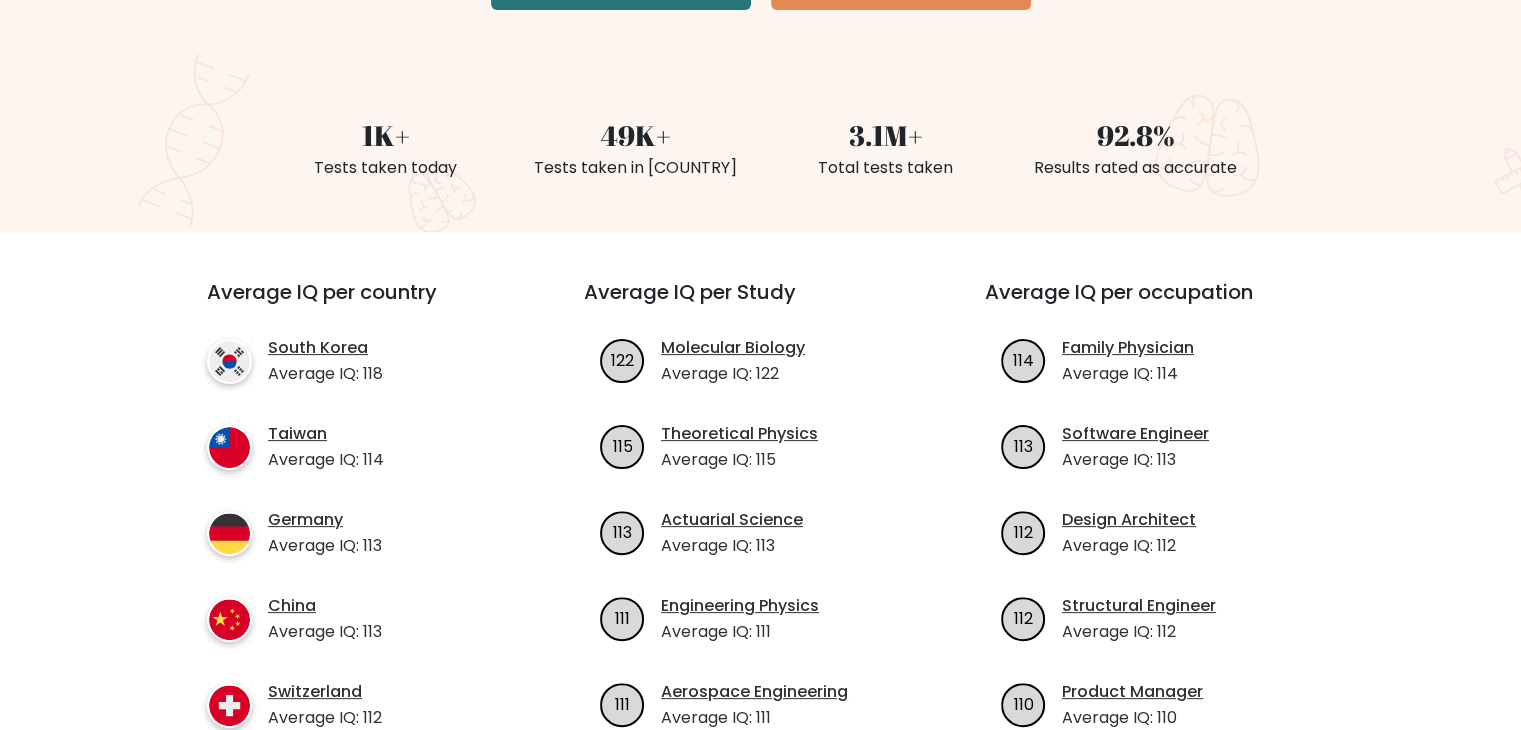 scroll, scrollTop: 100, scrollLeft: 0, axis: vertical 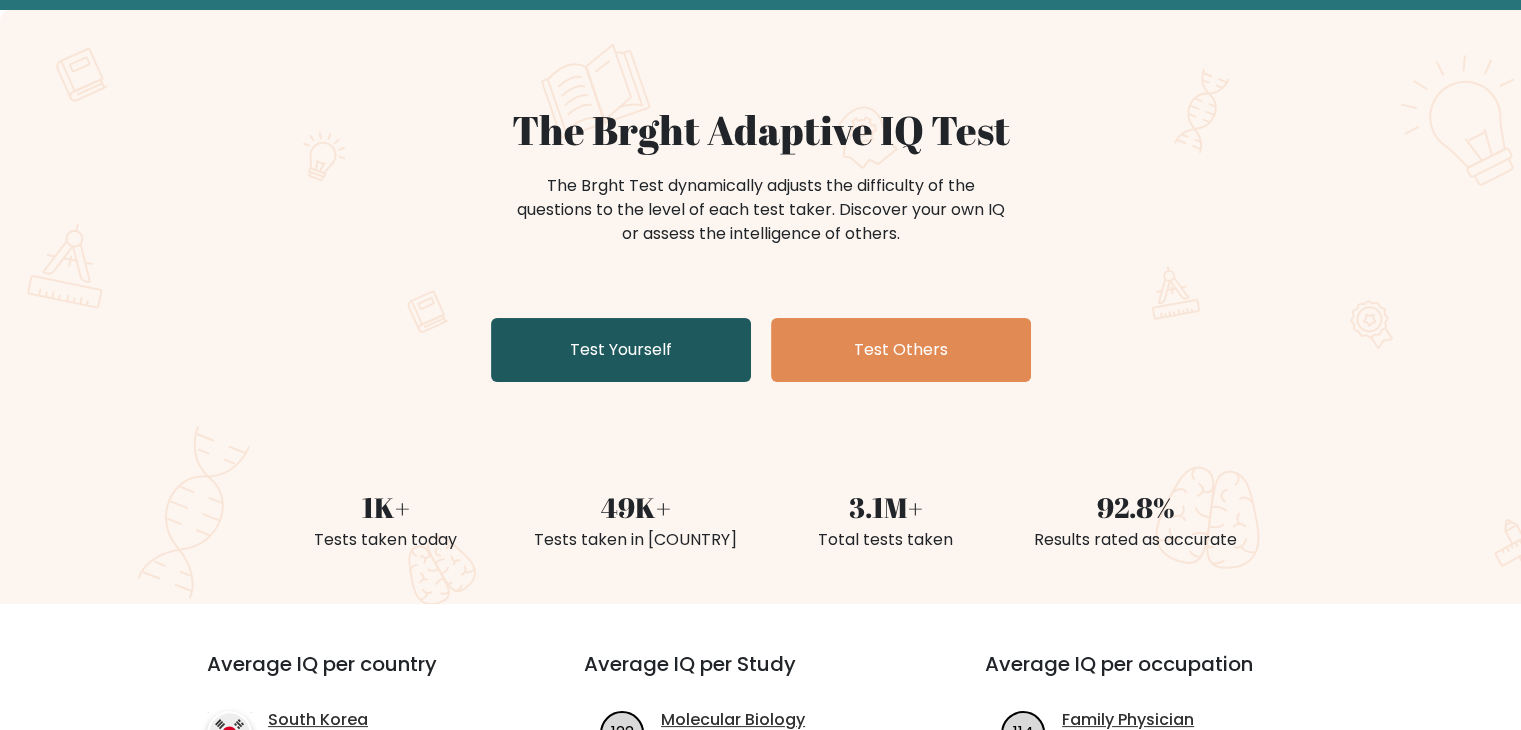 click on "Test Yourself" at bounding box center (621, 350) 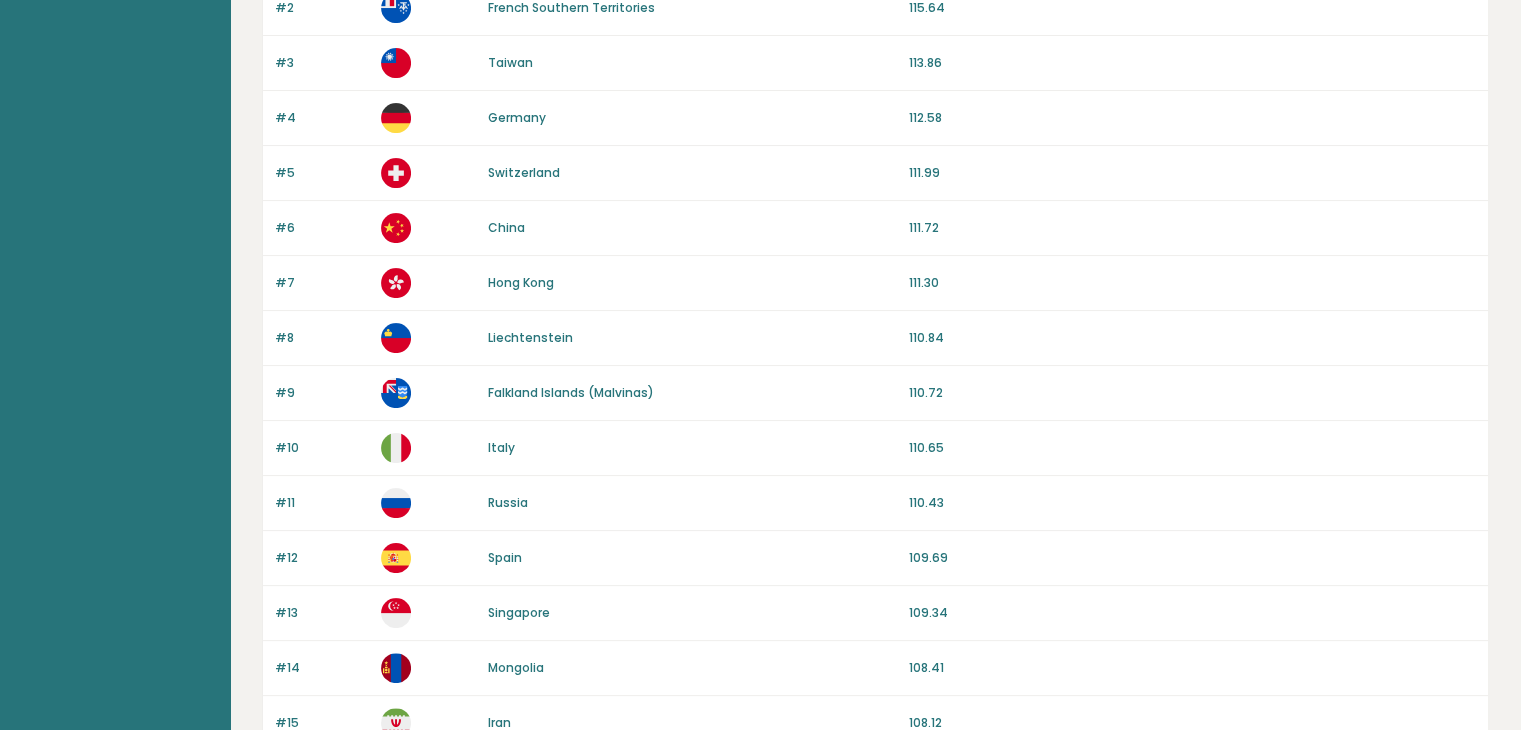 scroll, scrollTop: 0, scrollLeft: 0, axis: both 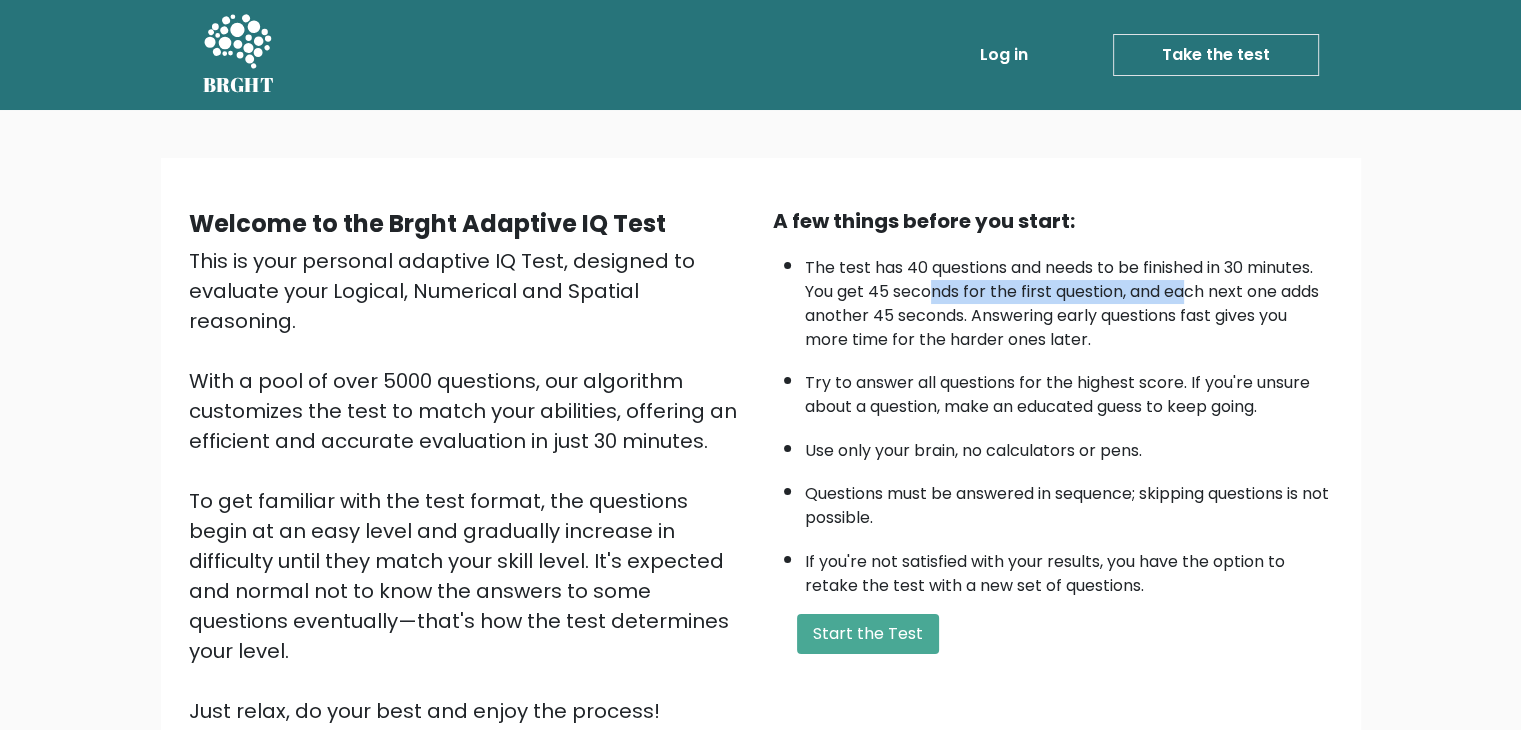 drag, startPoint x: 934, startPoint y: 297, endPoint x: 1192, endPoint y: 285, distance: 258.27893 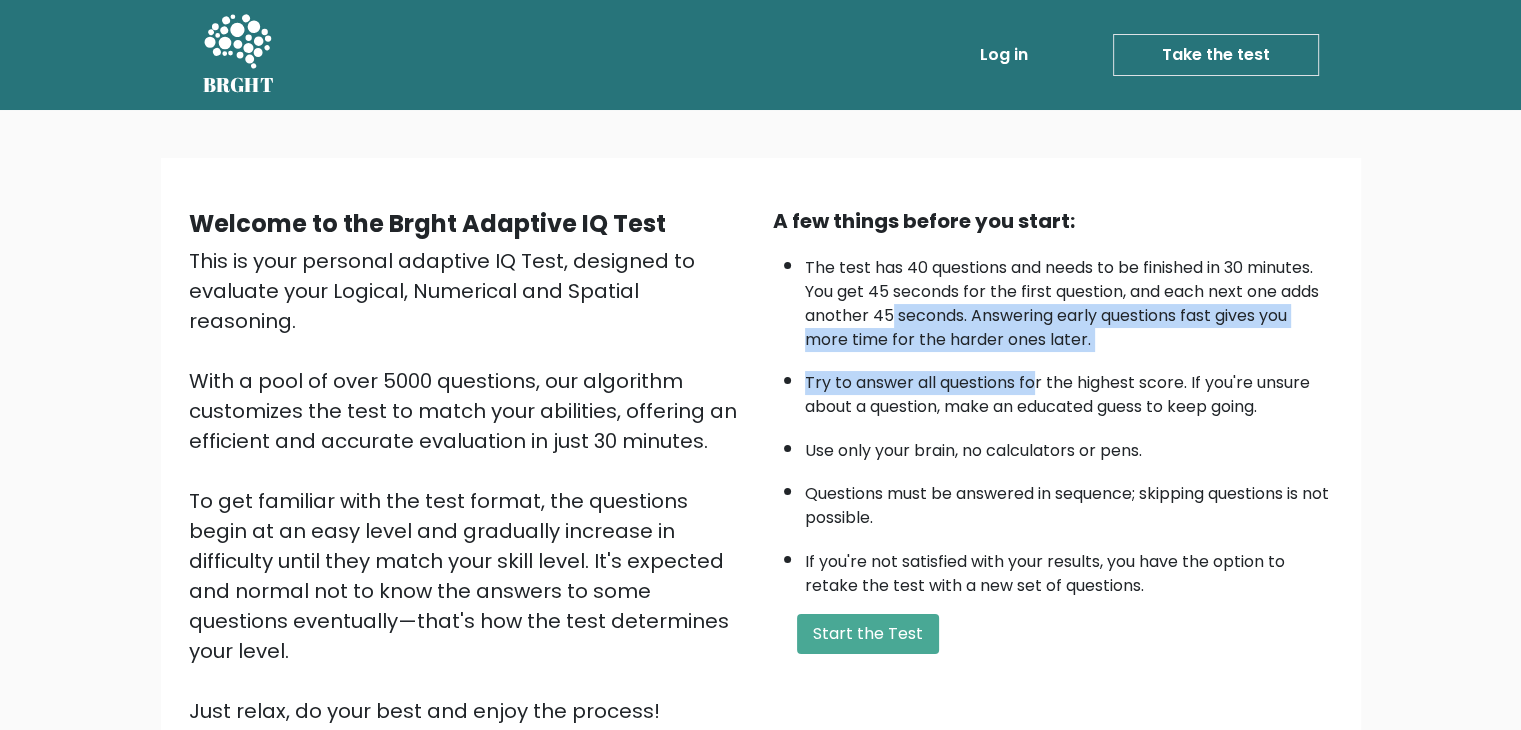 drag, startPoint x: 892, startPoint y: 322, endPoint x: 1034, endPoint y: 353, distance: 145.34442 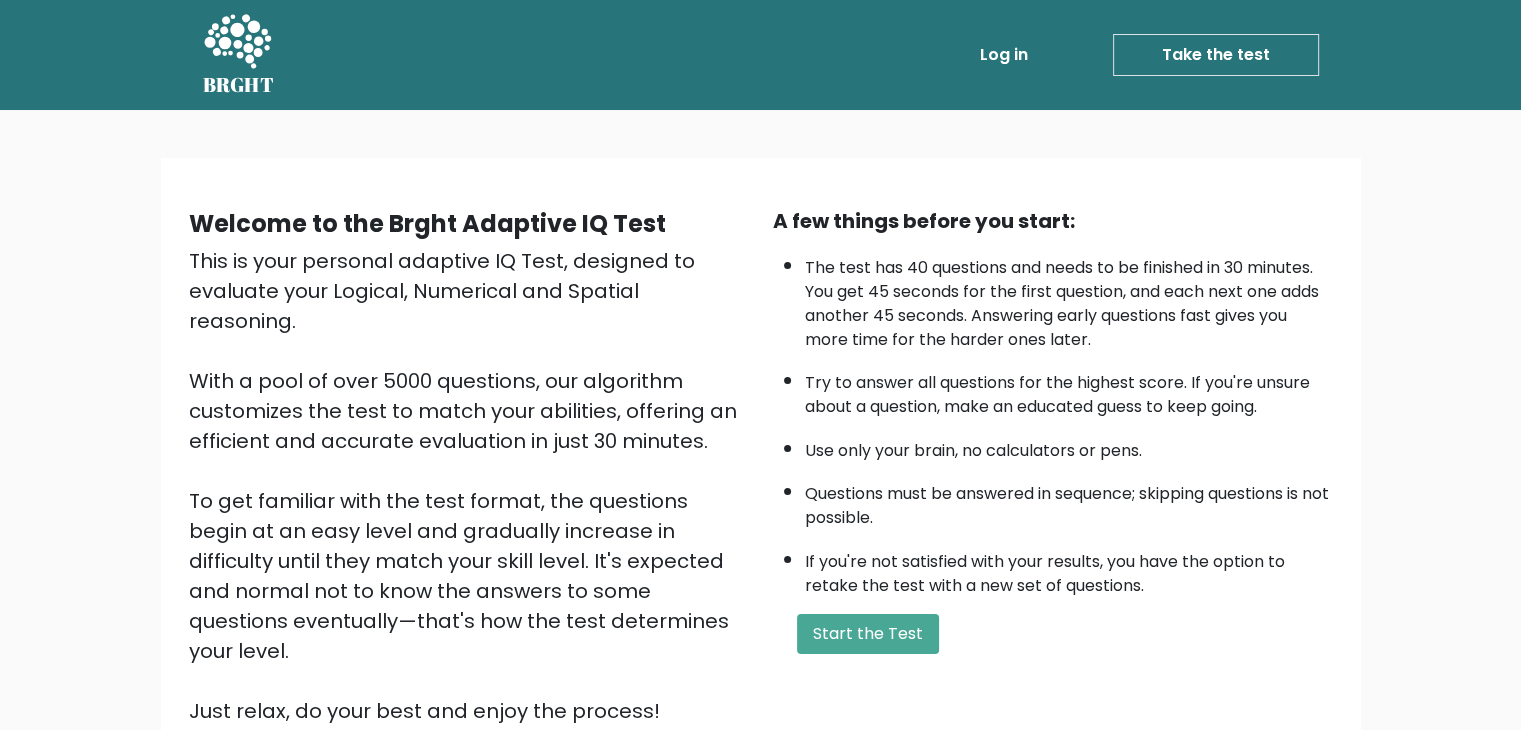 click on "Try to answer all questions for the highest score. If you're unsure about a question, make an educated guess to keep going." at bounding box center (1069, 390) 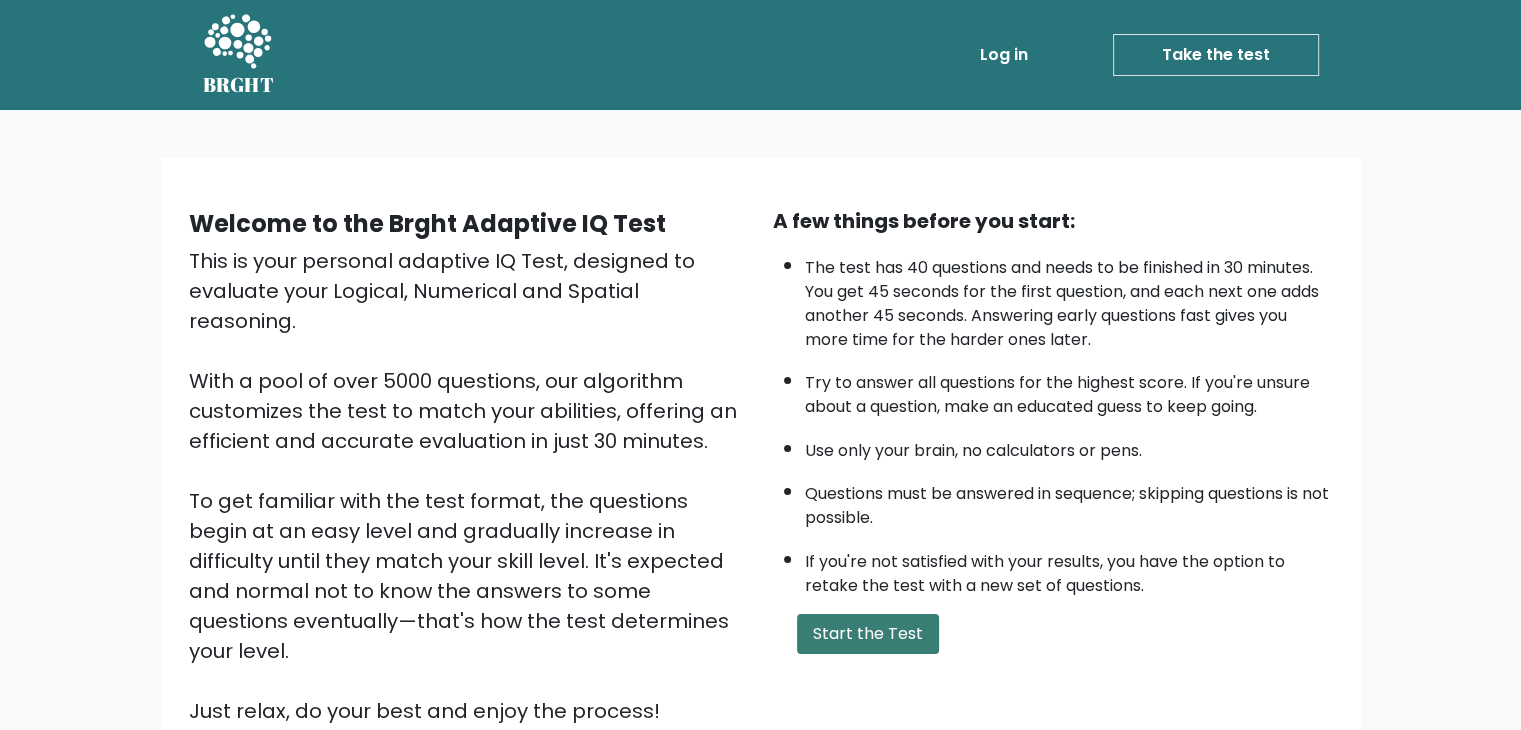 click on "Start the Test" at bounding box center (868, 634) 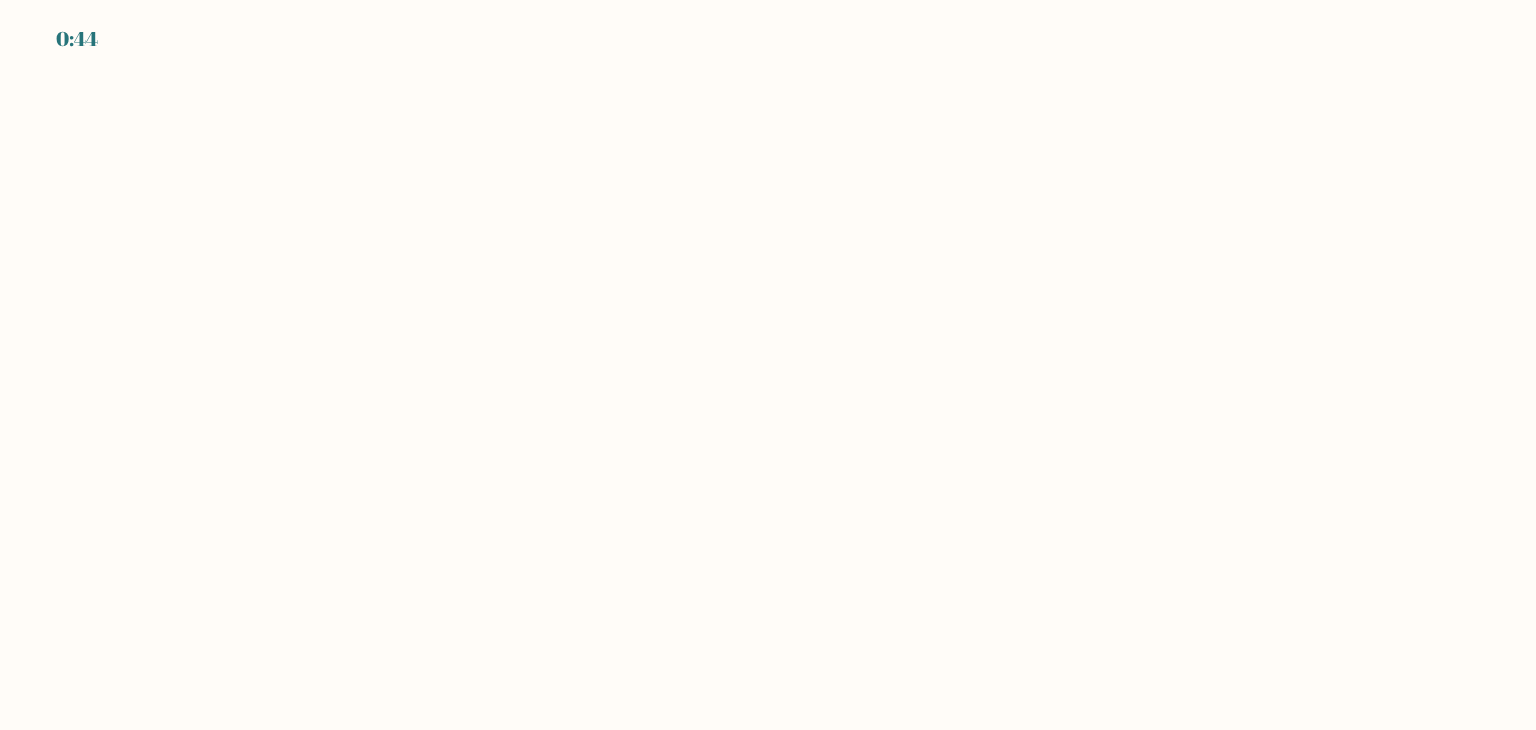 scroll, scrollTop: 0, scrollLeft: 0, axis: both 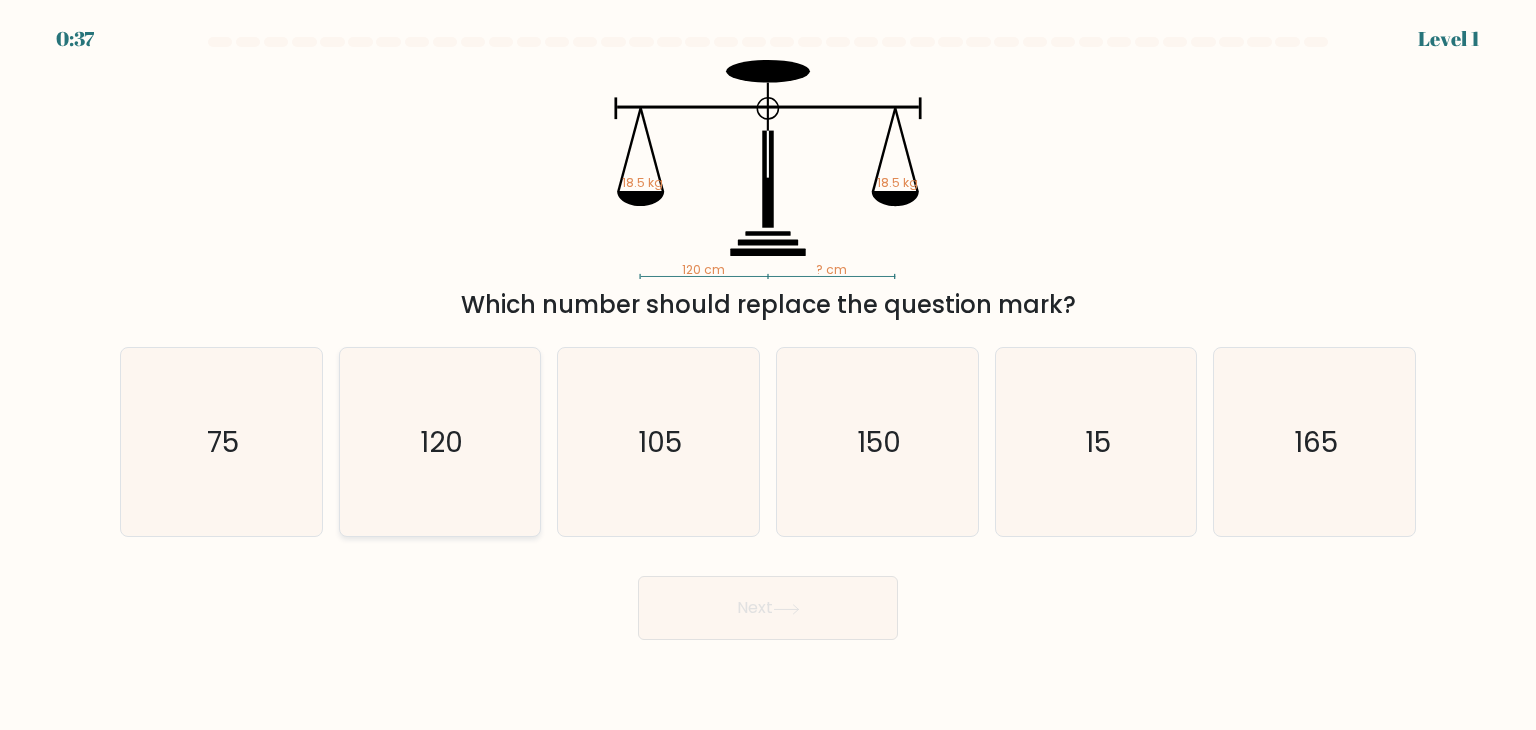 click on "120" 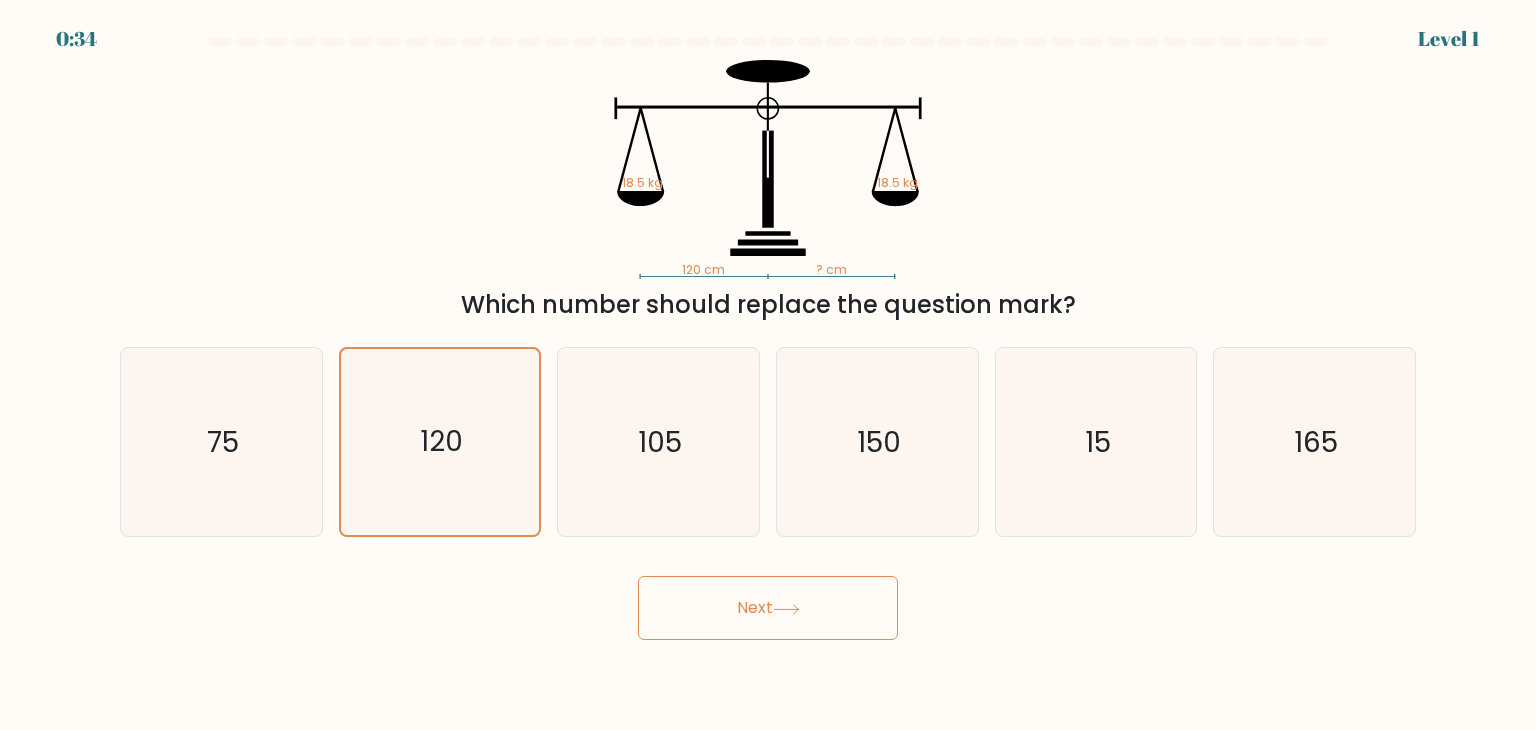click on "Next" at bounding box center (768, 608) 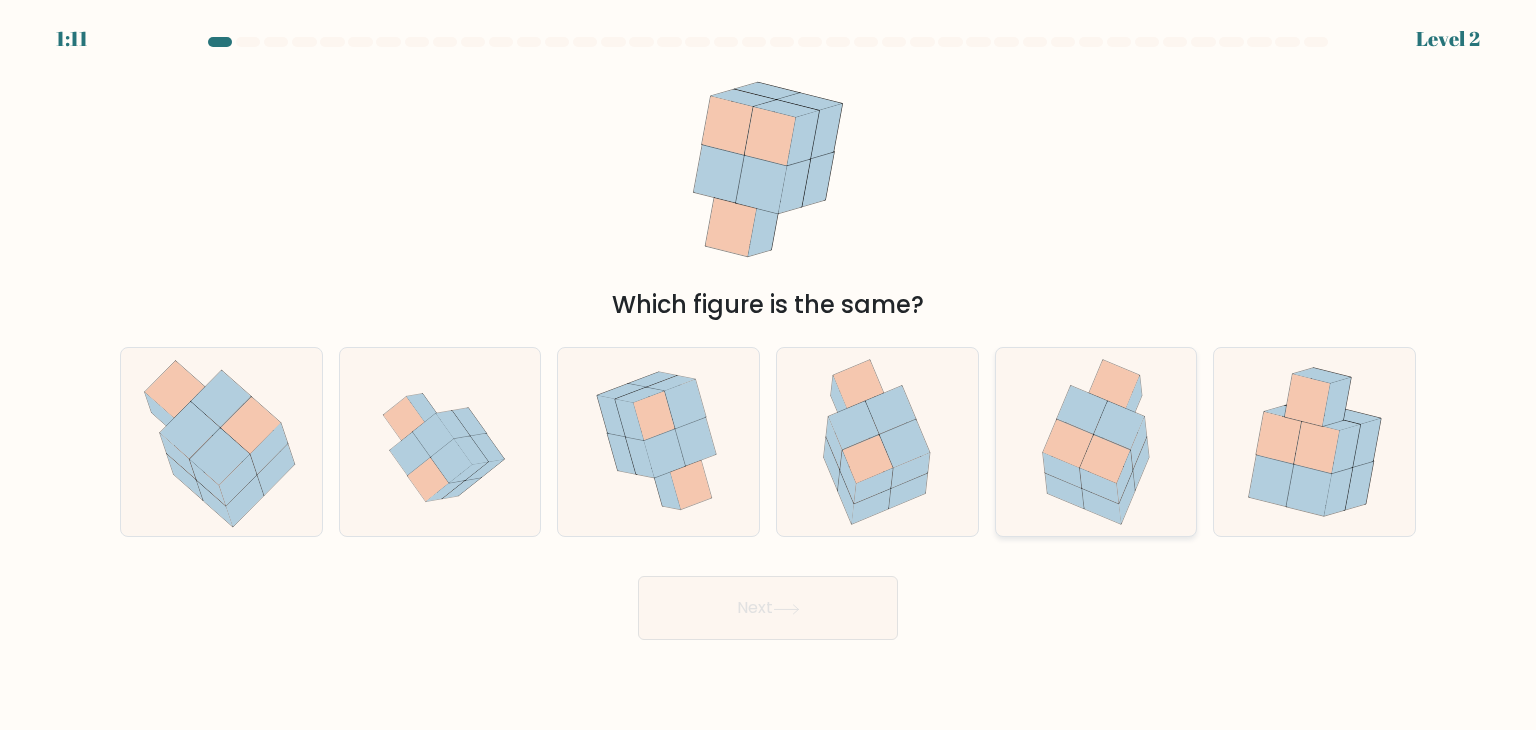 click 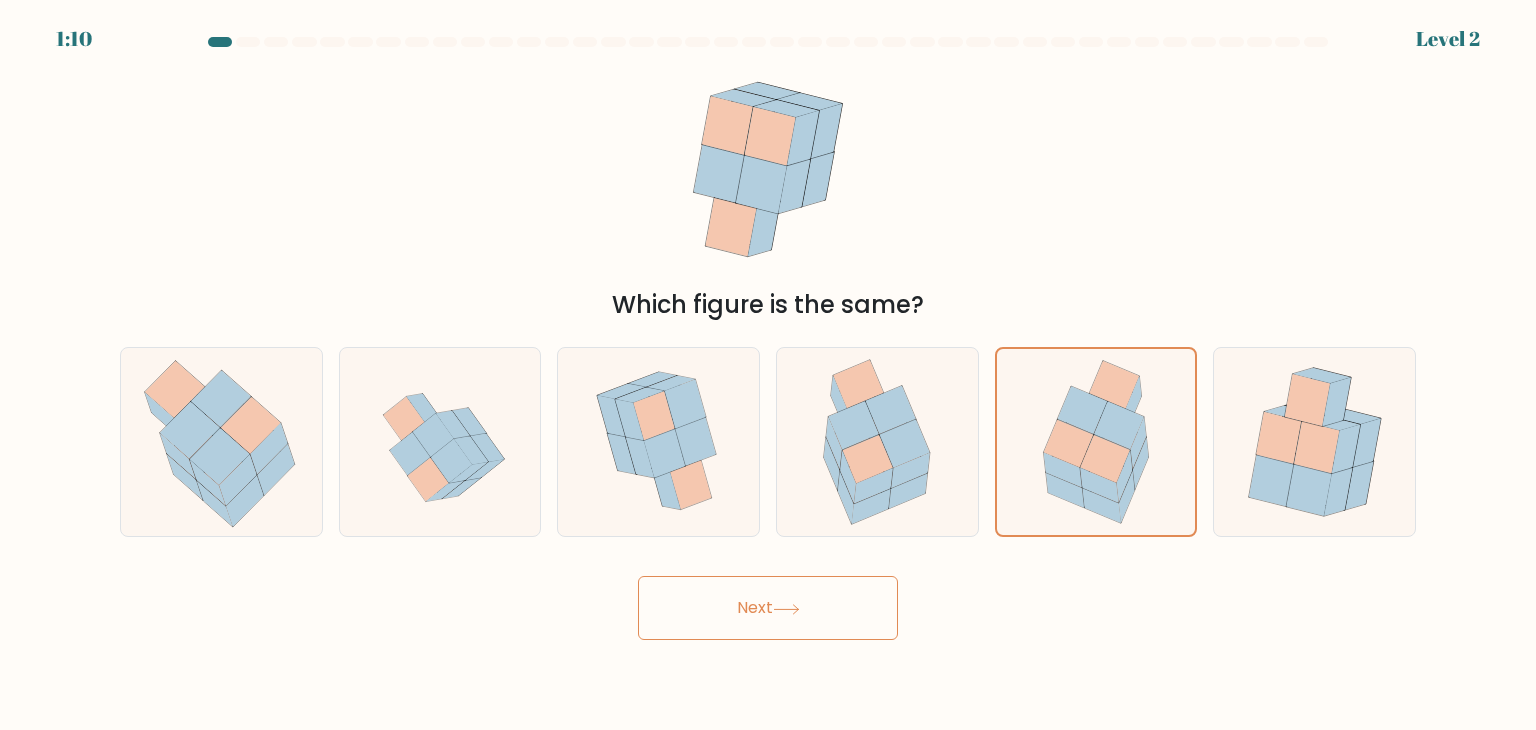 click on "Next" at bounding box center (768, 608) 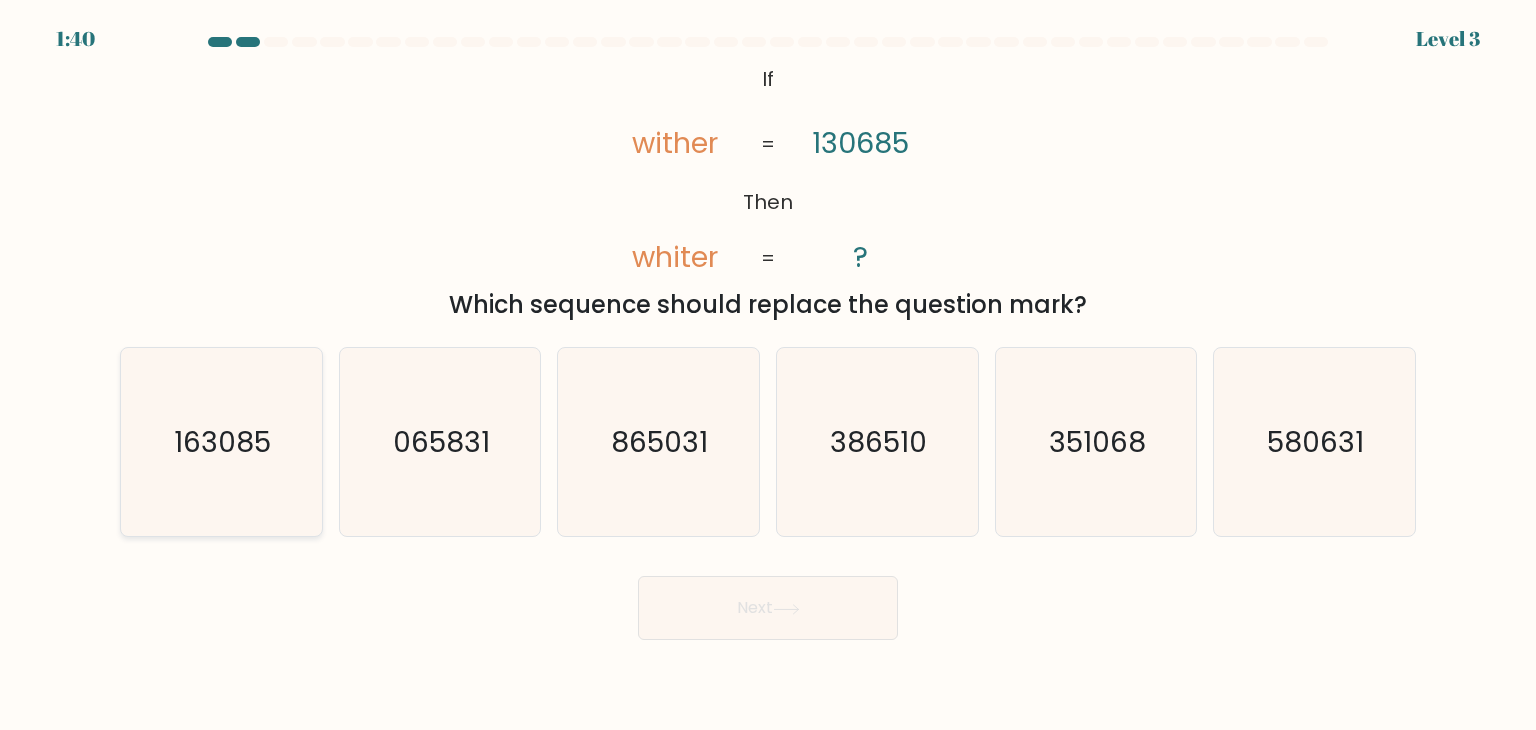 click on "163085" 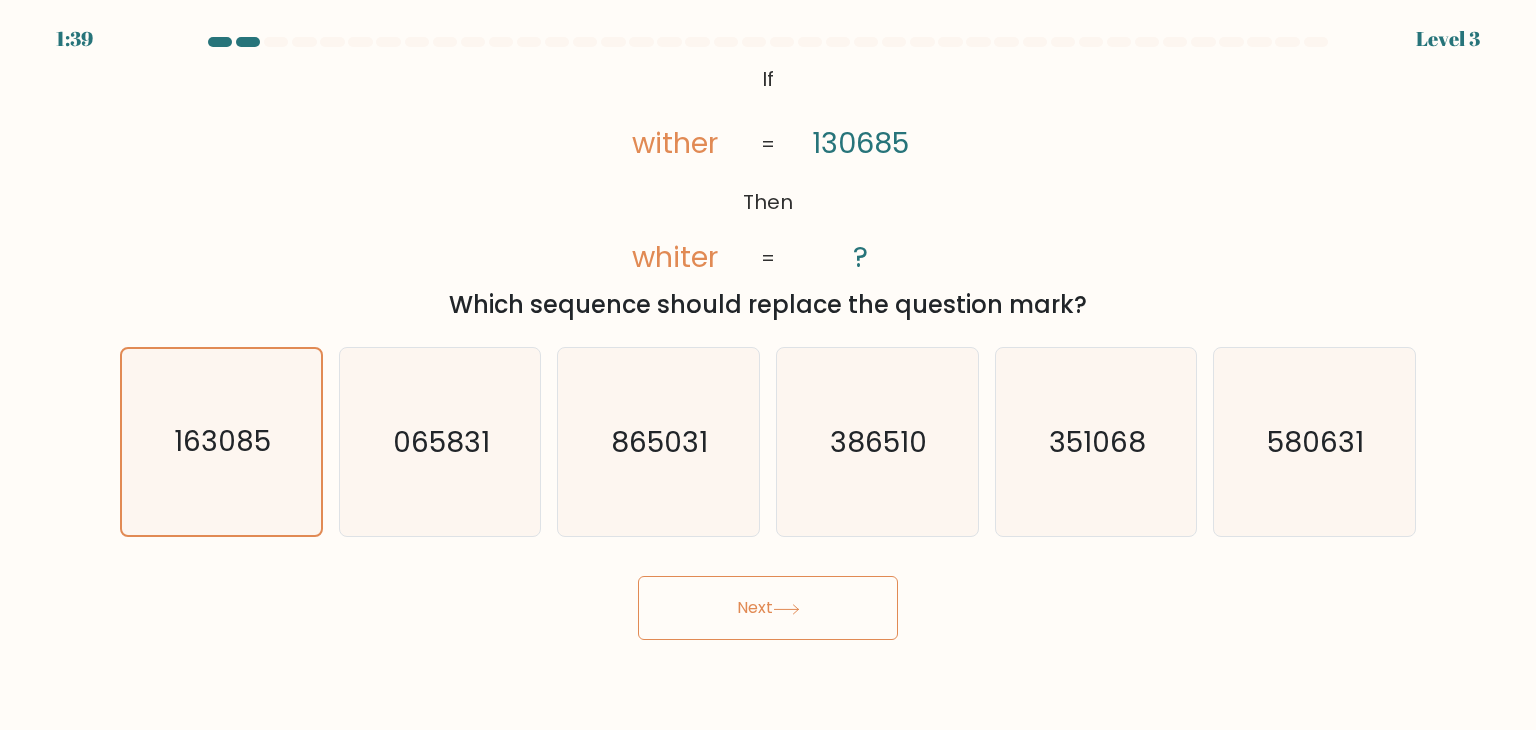click on "Next" at bounding box center [768, 608] 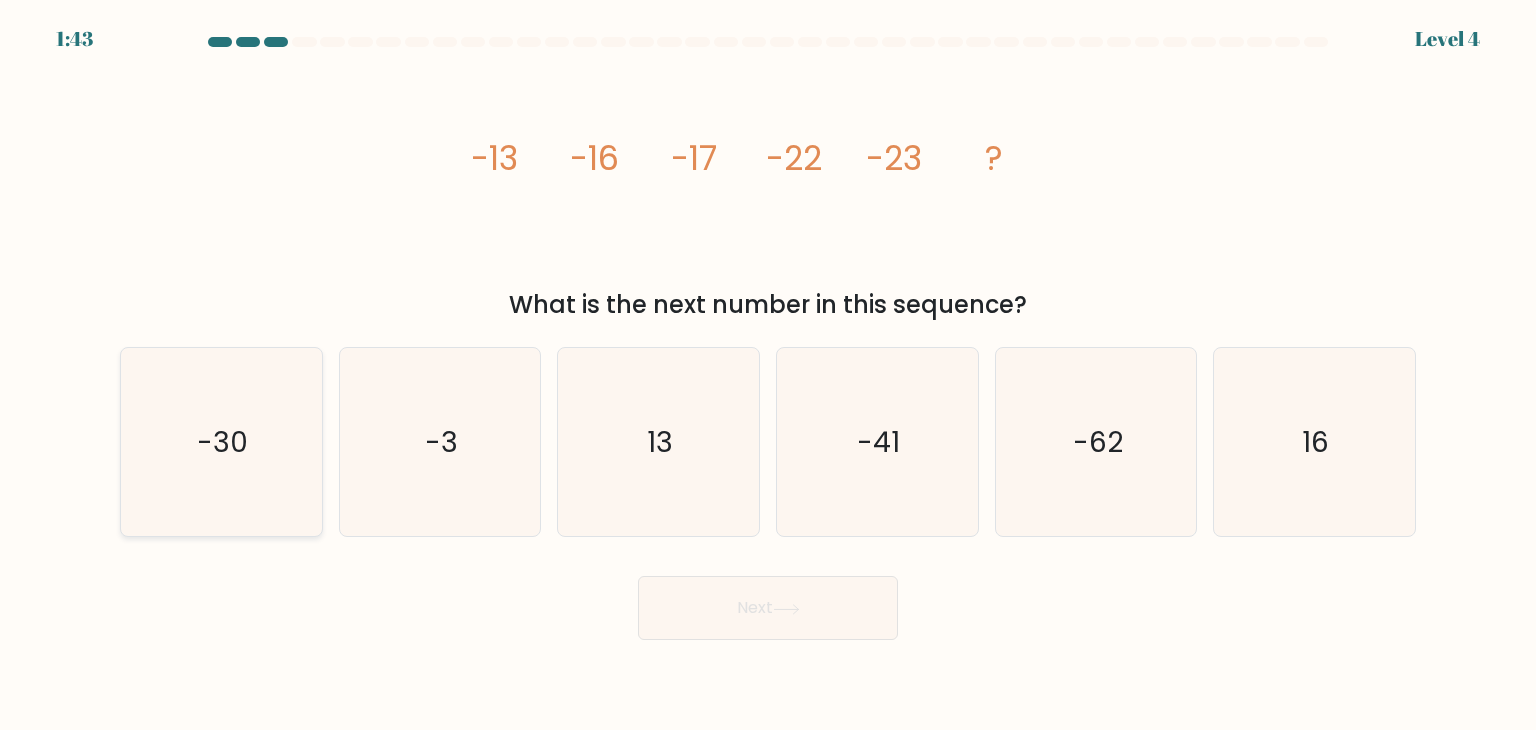 drag, startPoint x: 211, startPoint y: 462, endPoint x: 304, endPoint y: 489, distance: 96.84007 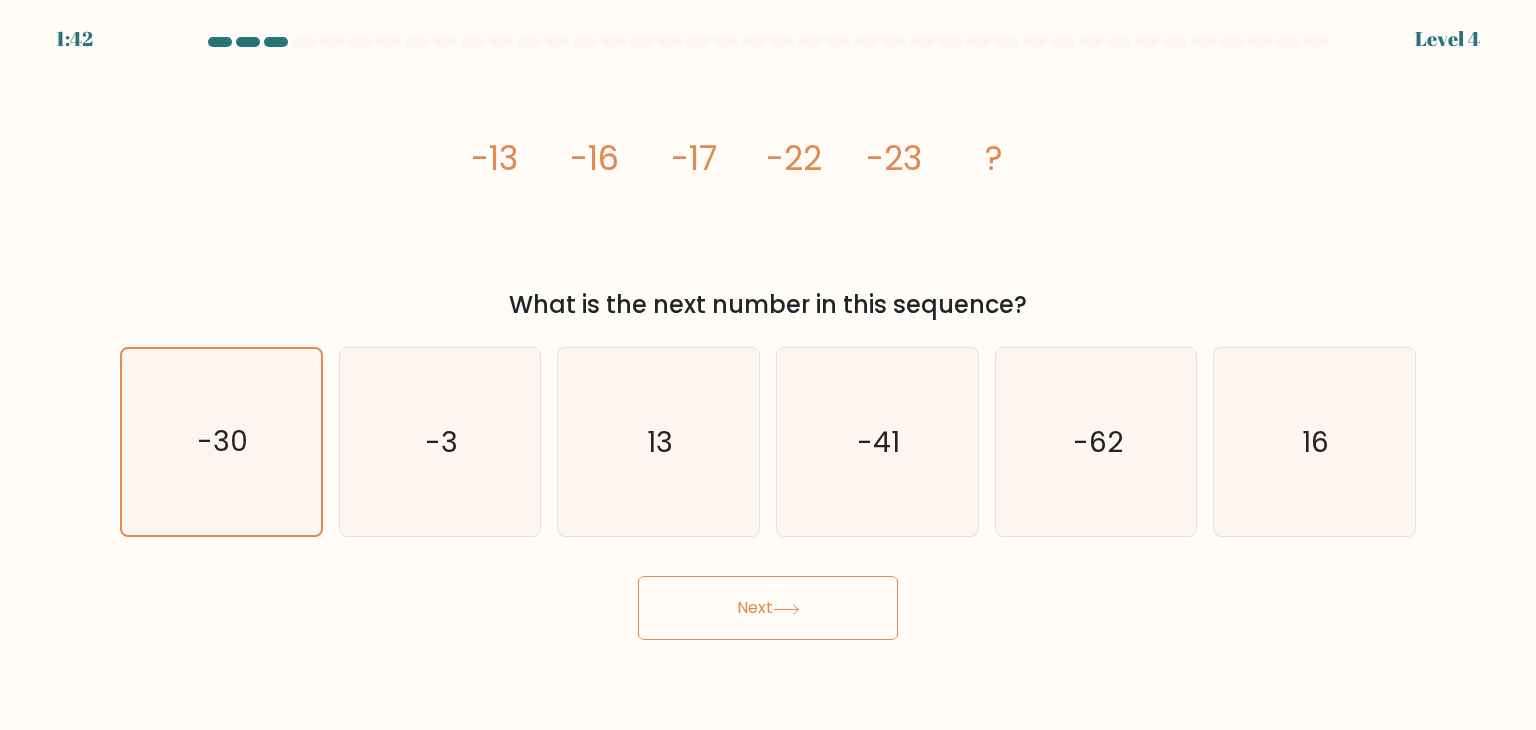 click on "Next" at bounding box center (768, 608) 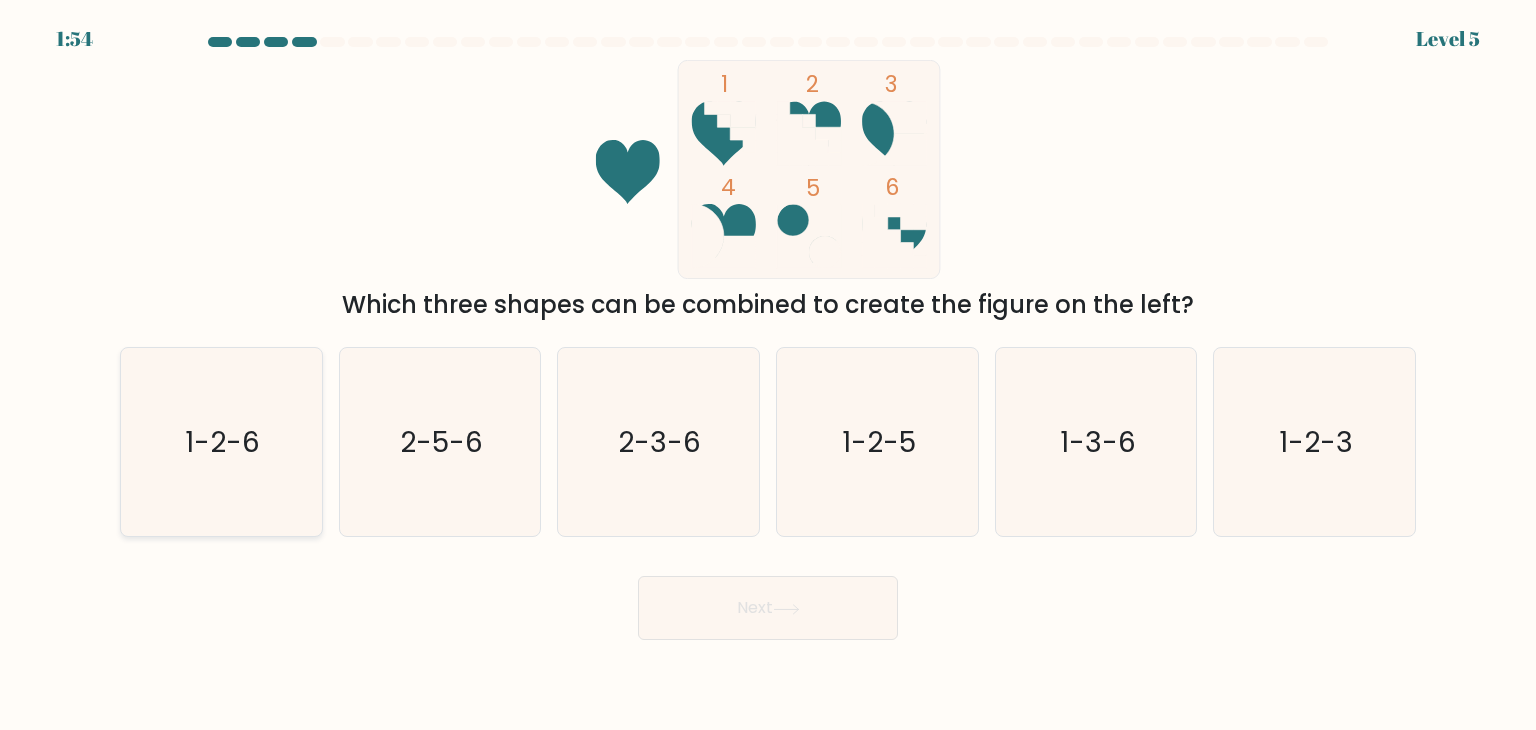 click on "1-2-6" 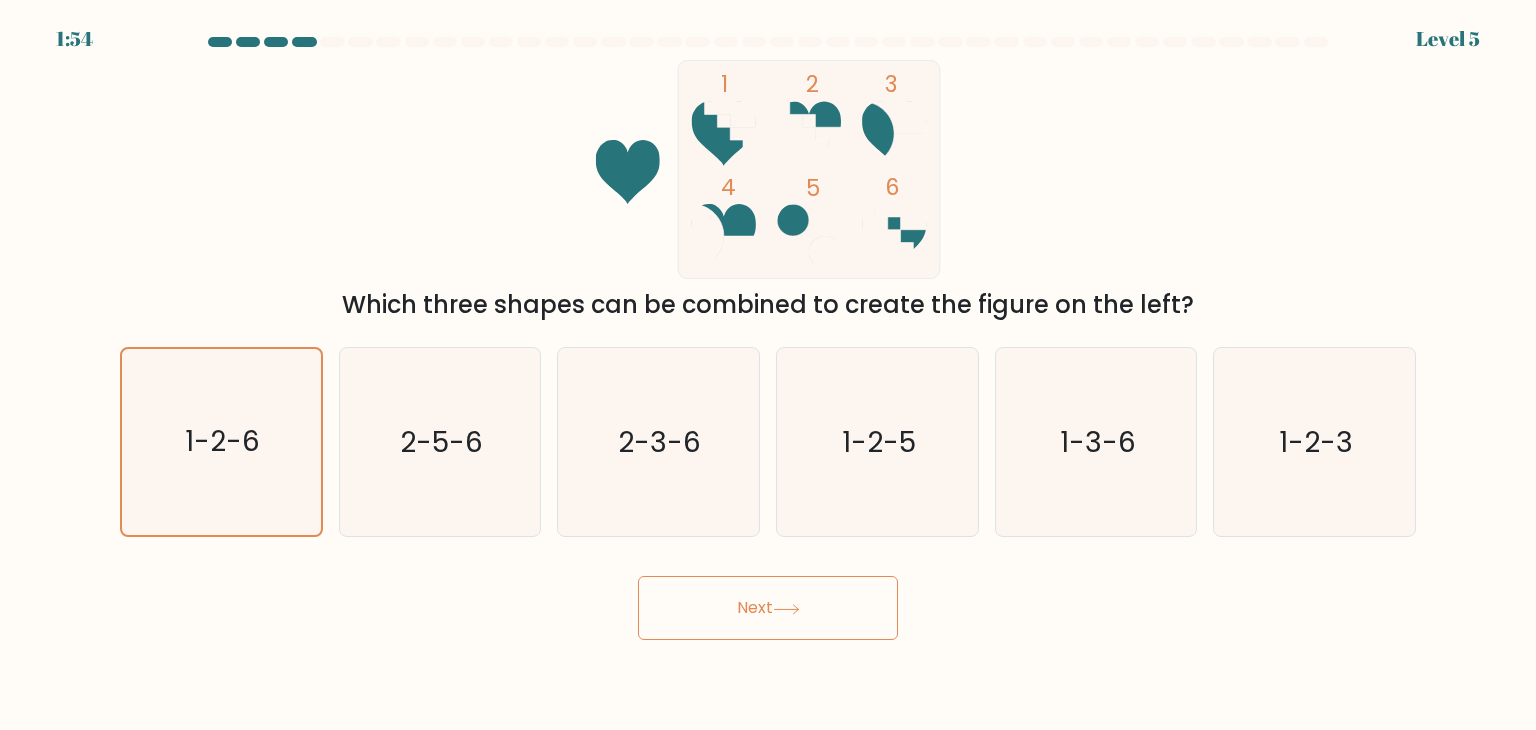 click on "Next" at bounding box center [768, 608] 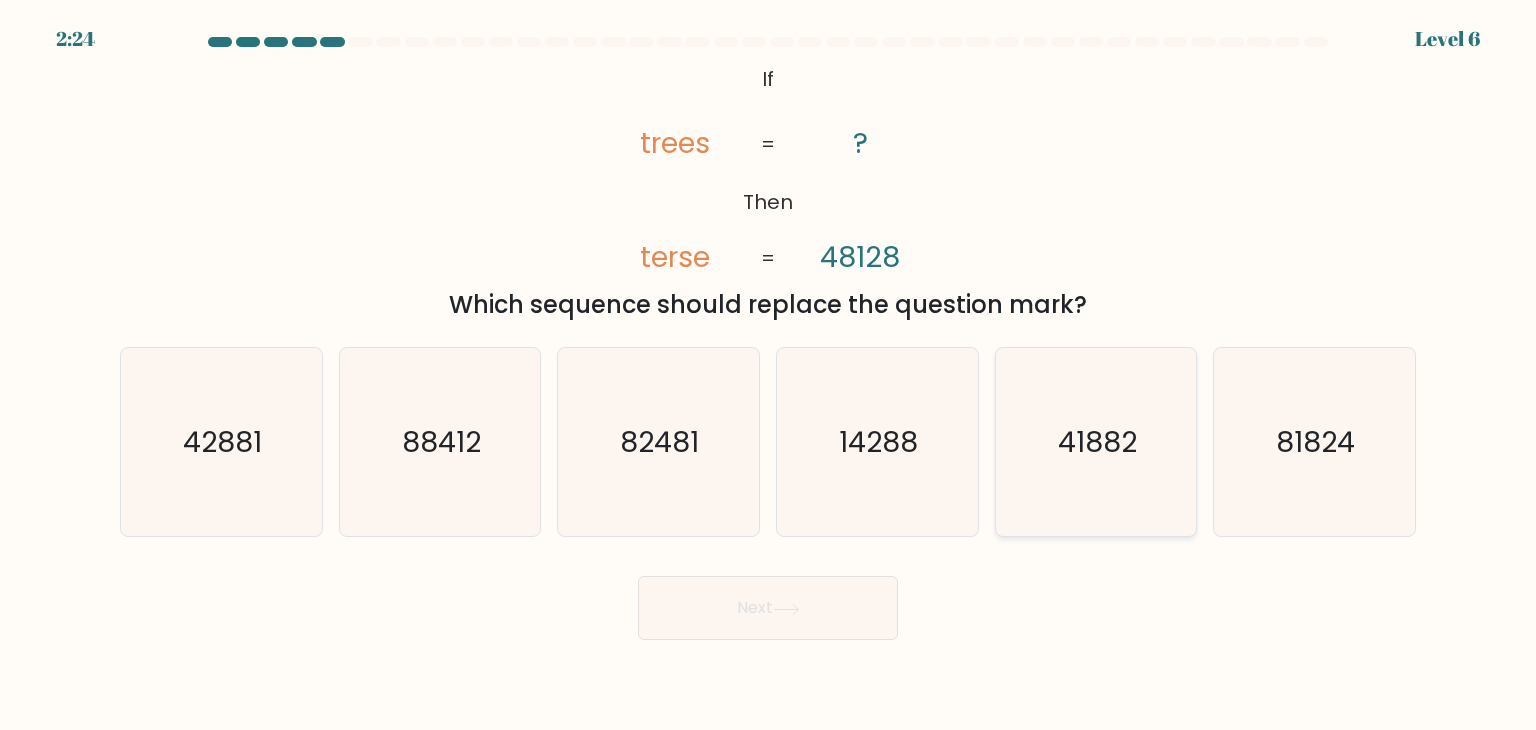 click on "41882" 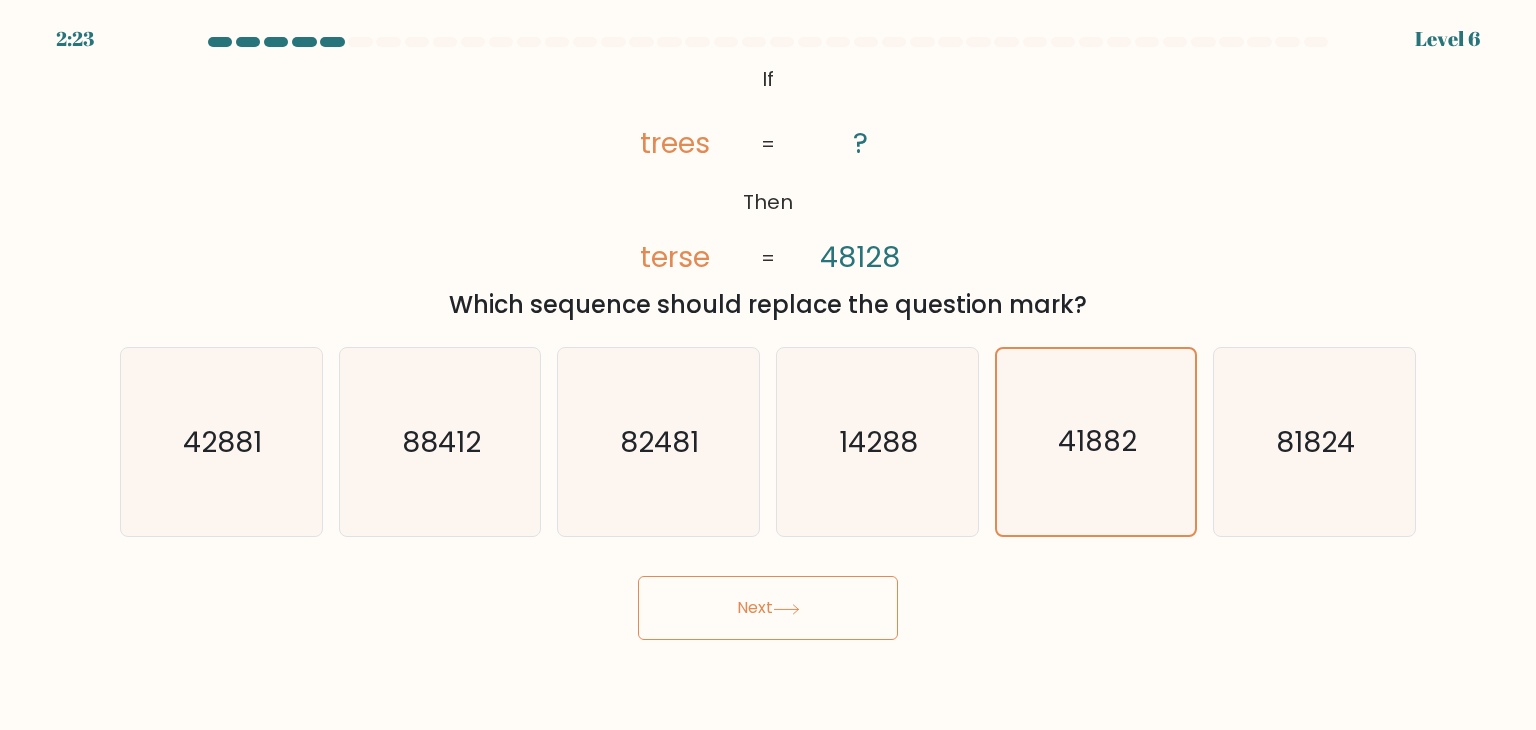 click on "Next" at bounding box center [768, 608] 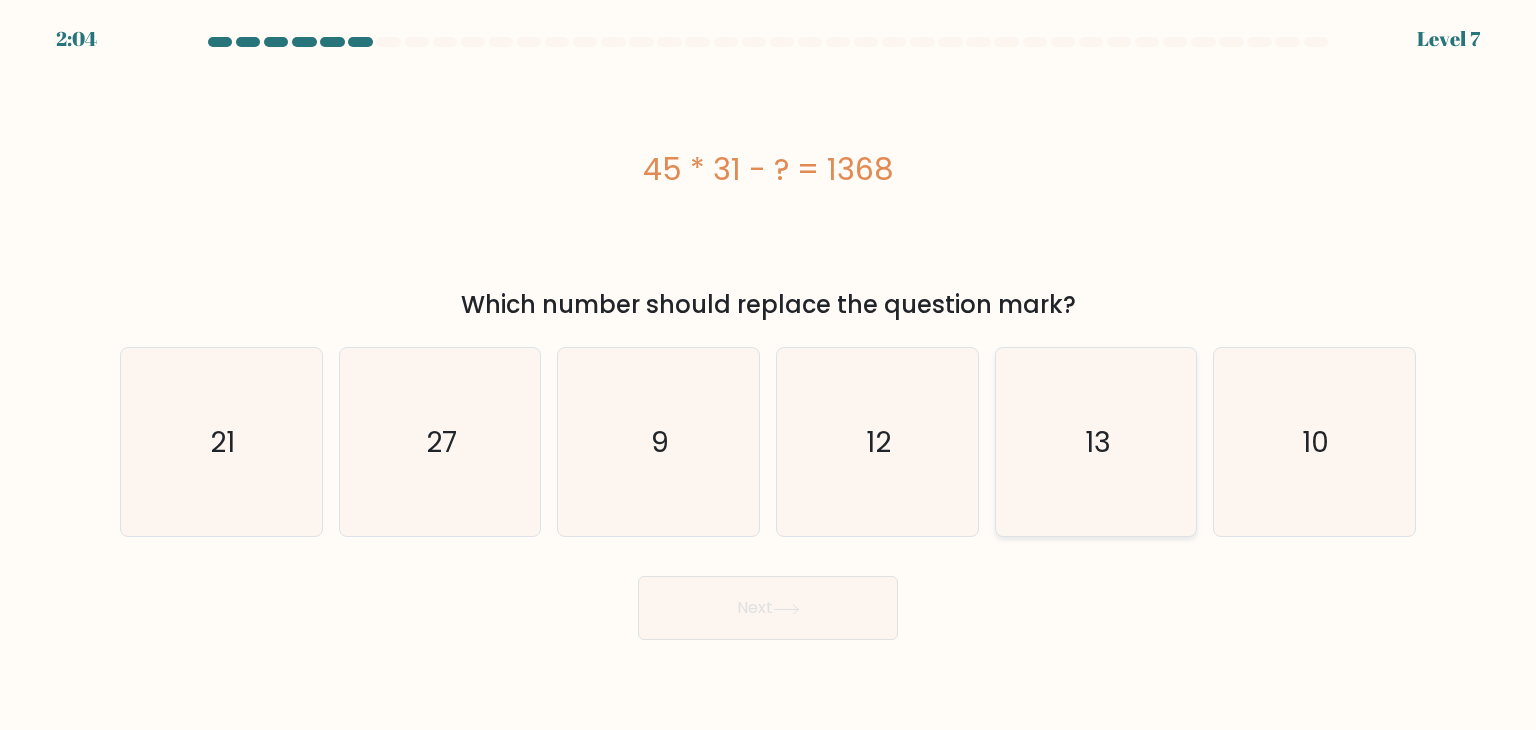 click on "13" 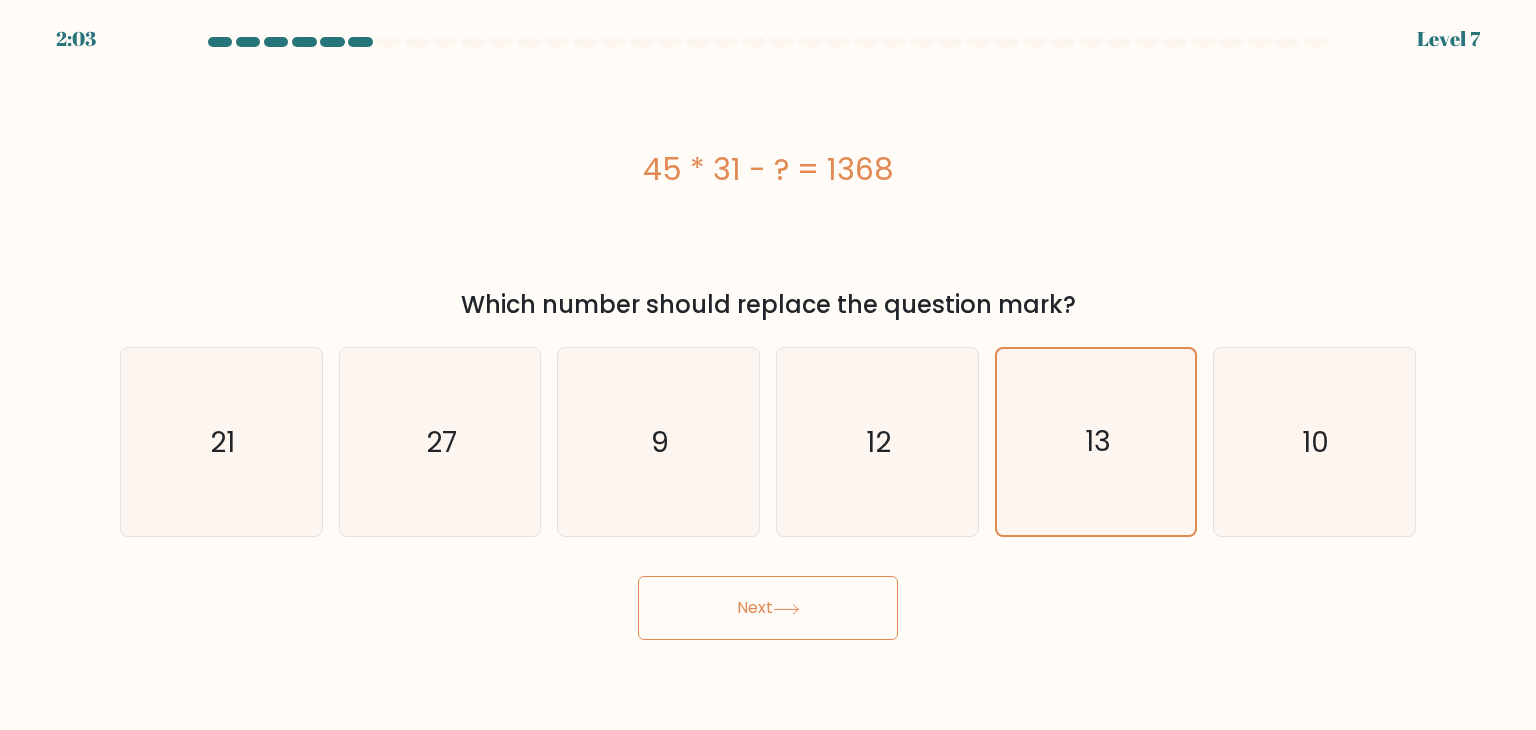 click on "Next" at bounding box center (768, 608) 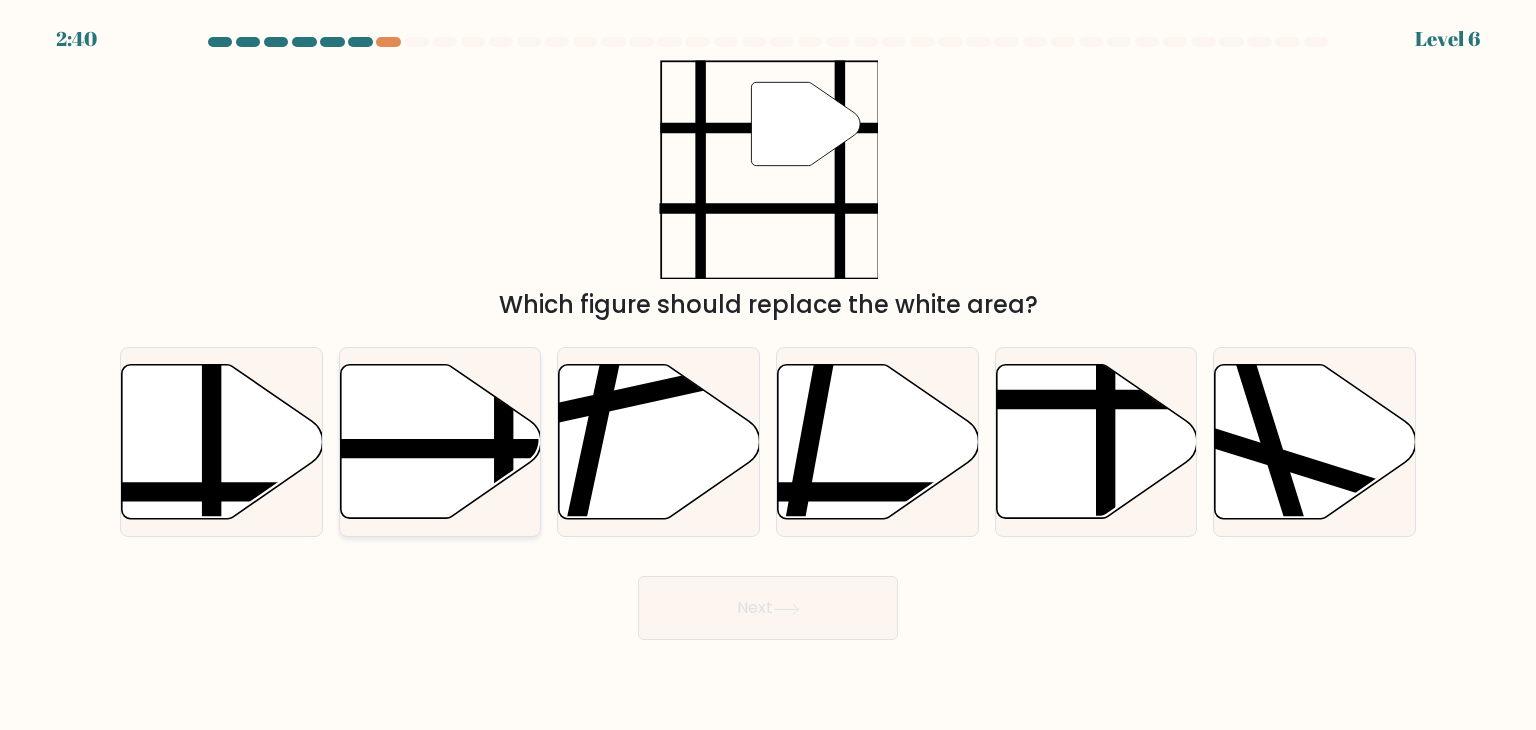 click 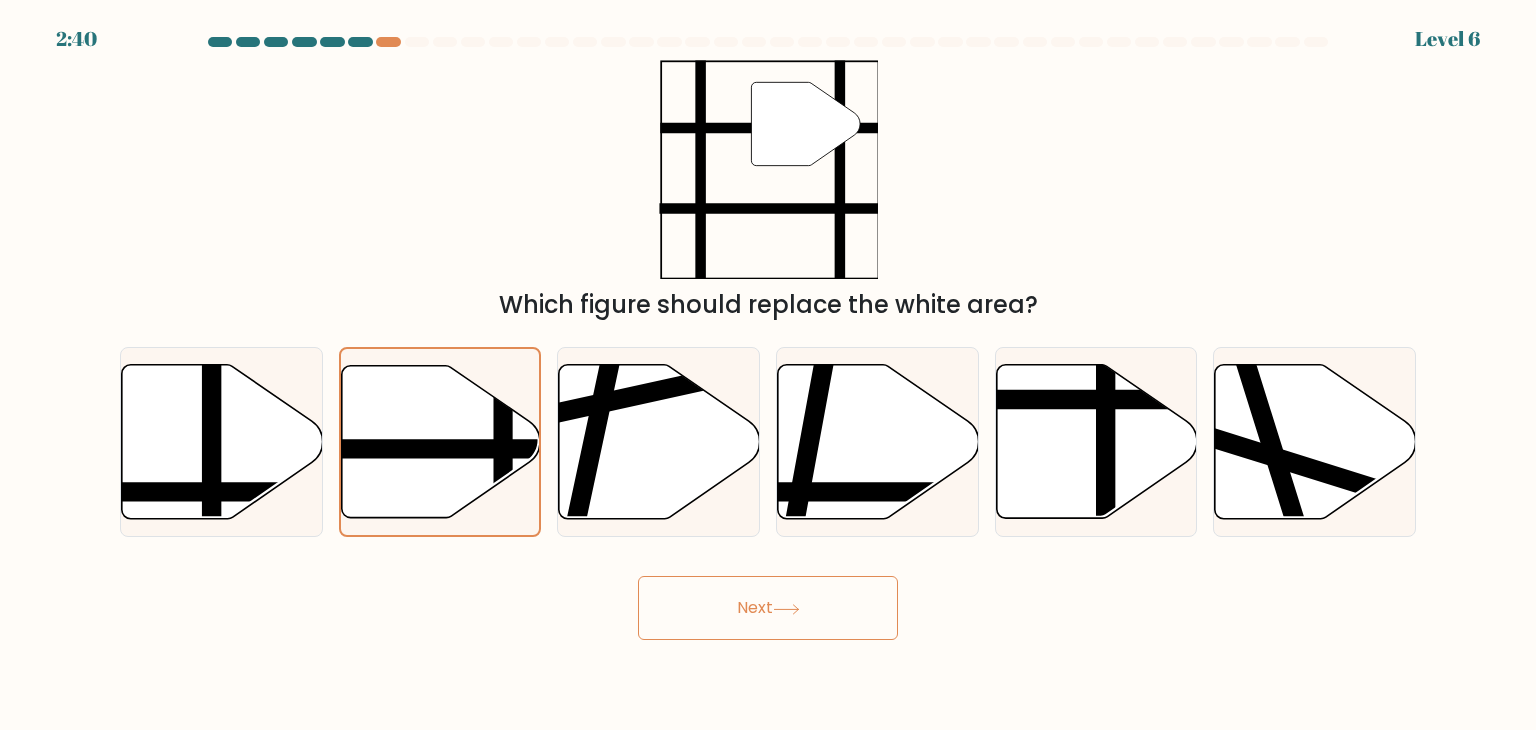 click on "Next" at bounding box center [768, 608] 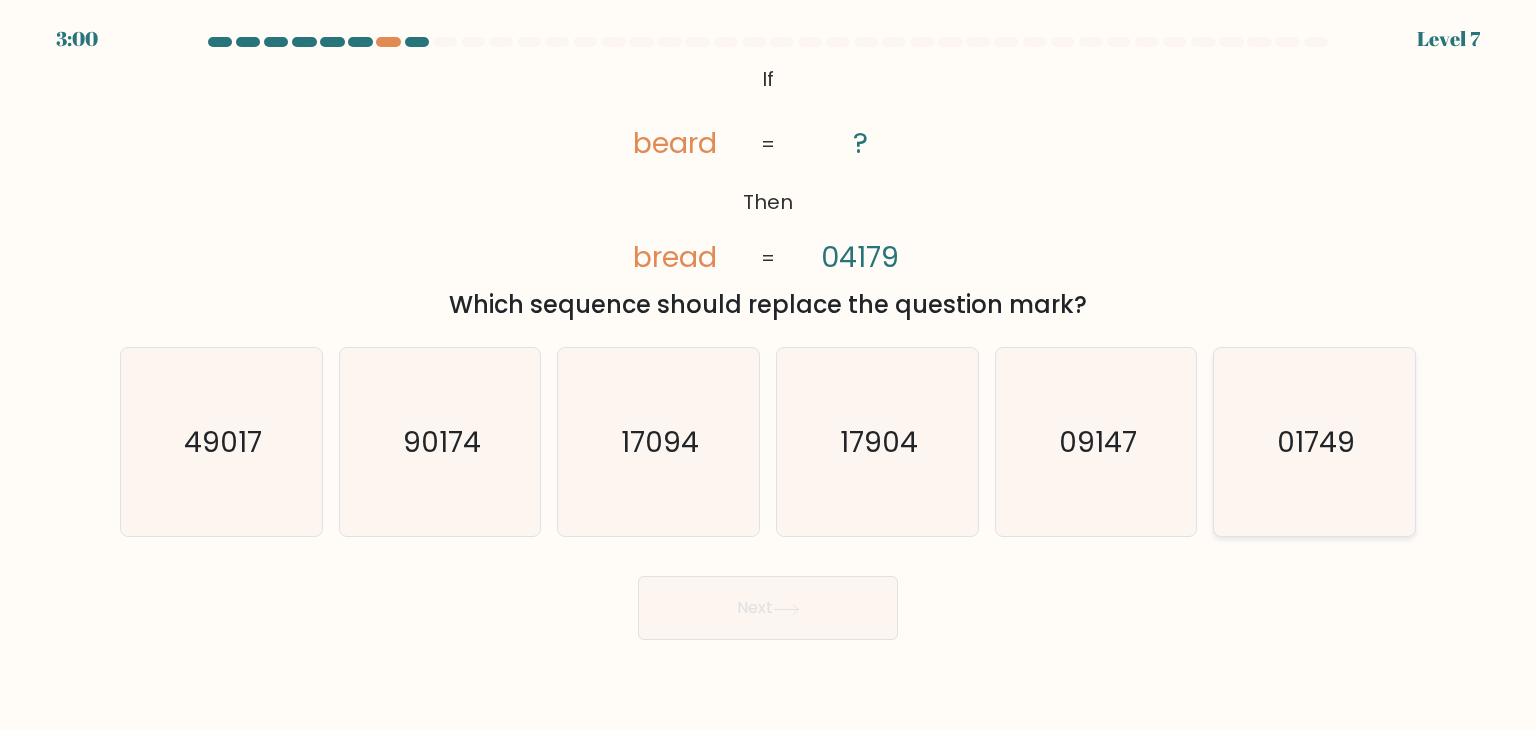 click on "01749" 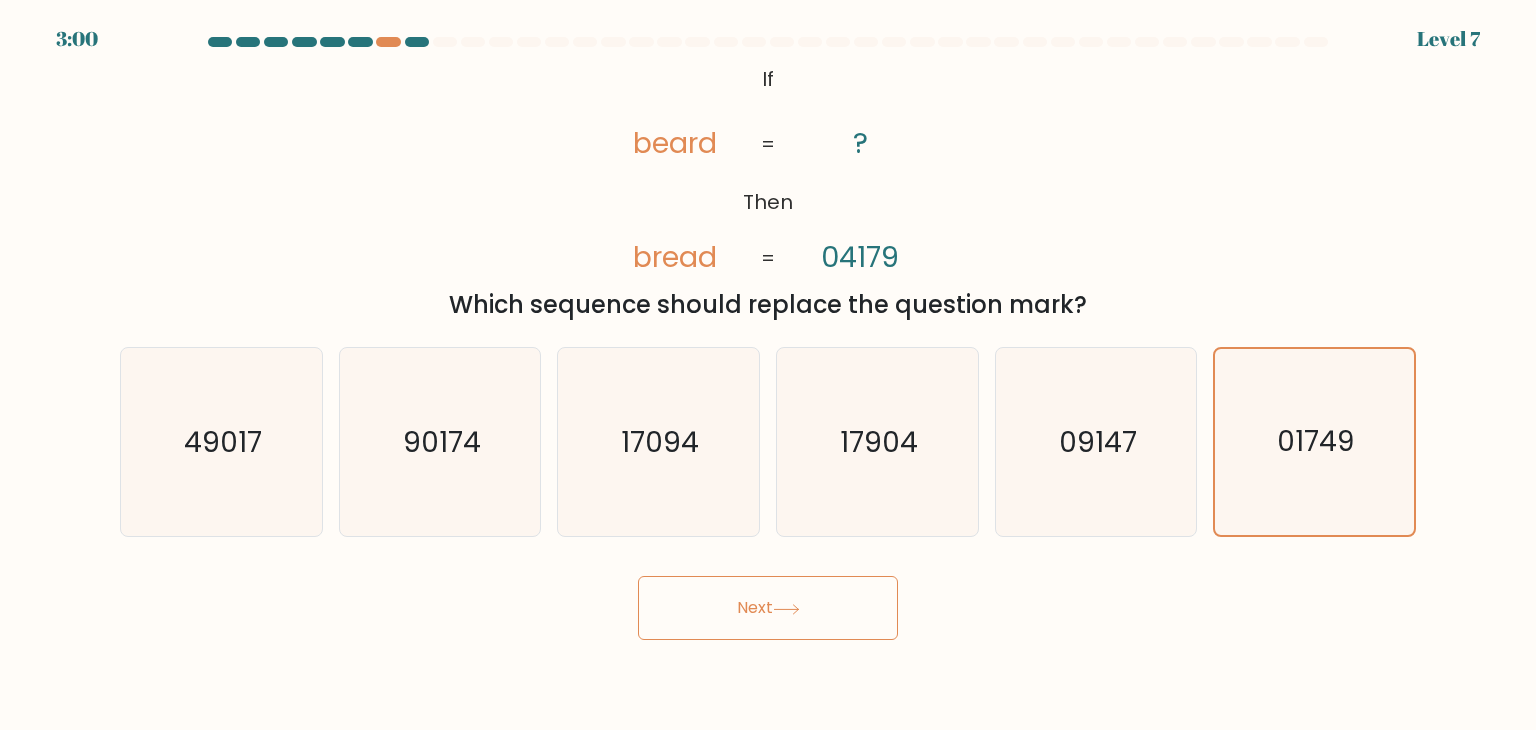 click on "Next" at bounding box center (768, 608) 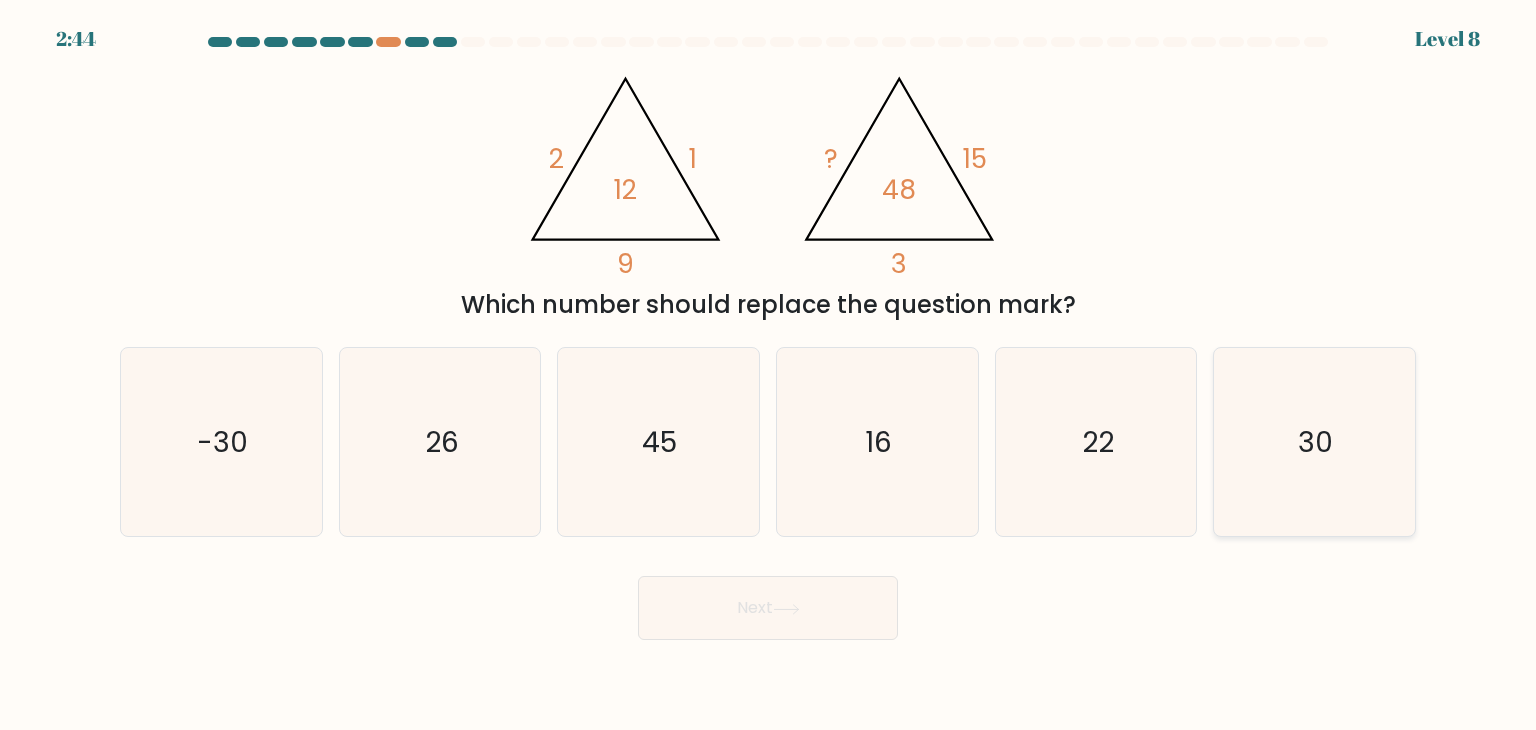 click on "30" 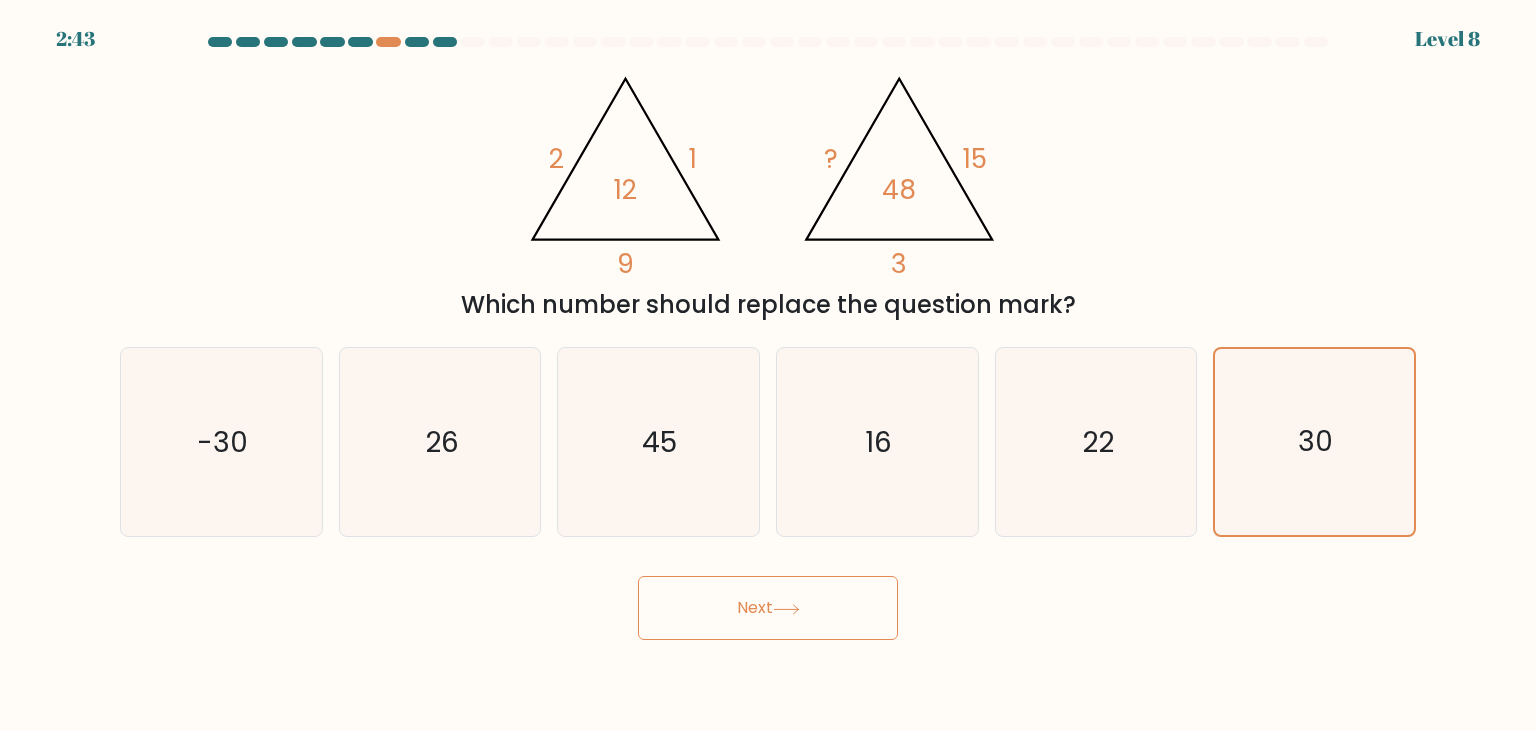 click on "Next" at bounding box center (768, 608) 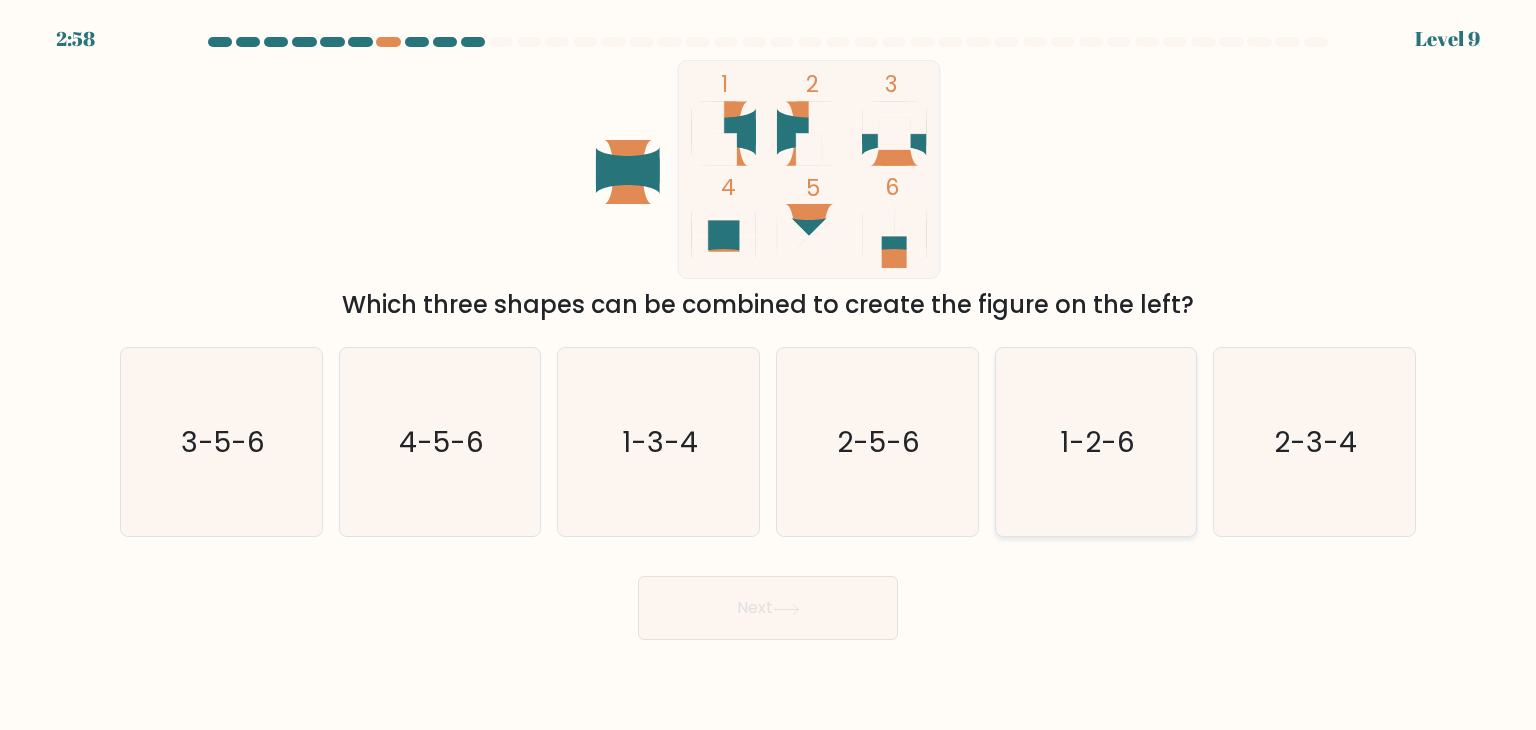 click on "1-2-6" 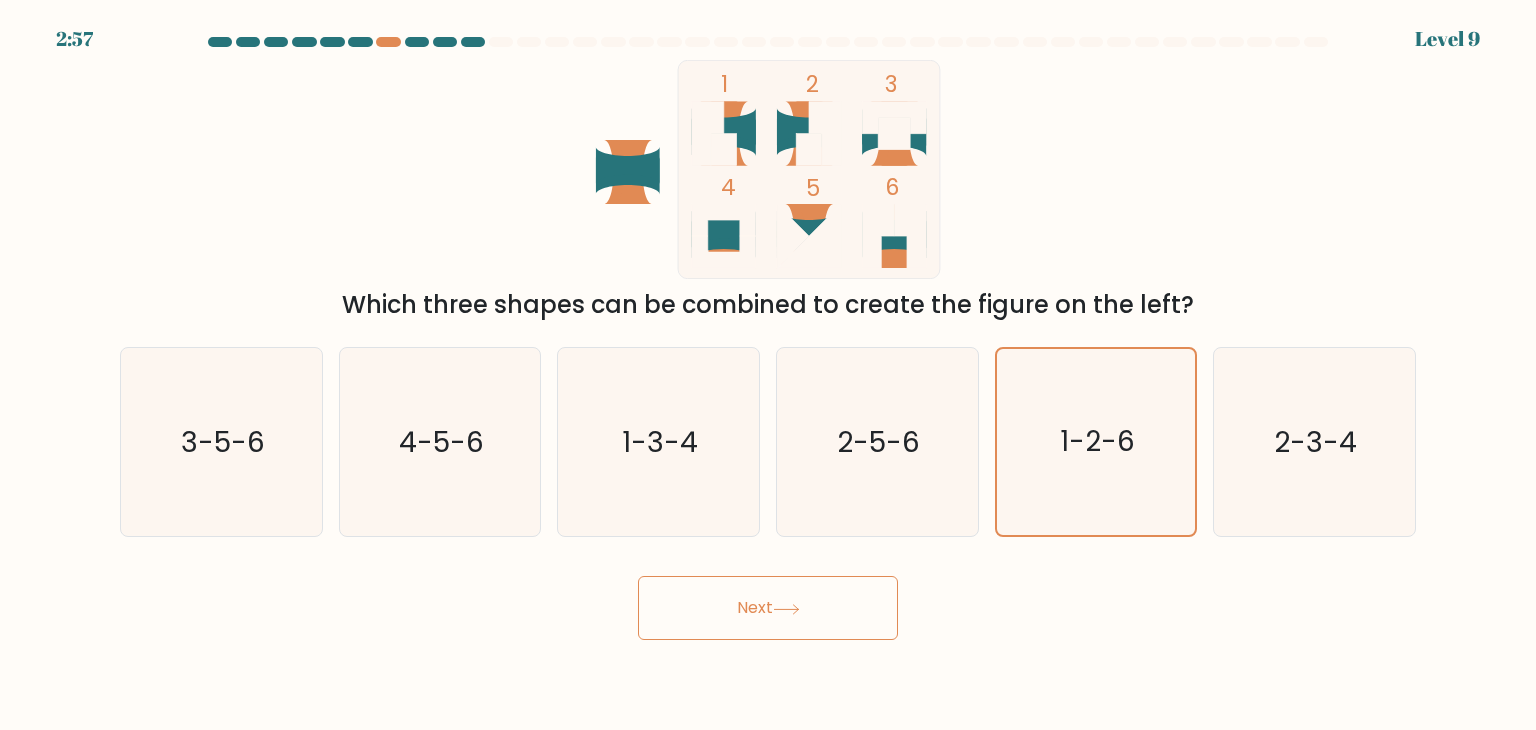 click 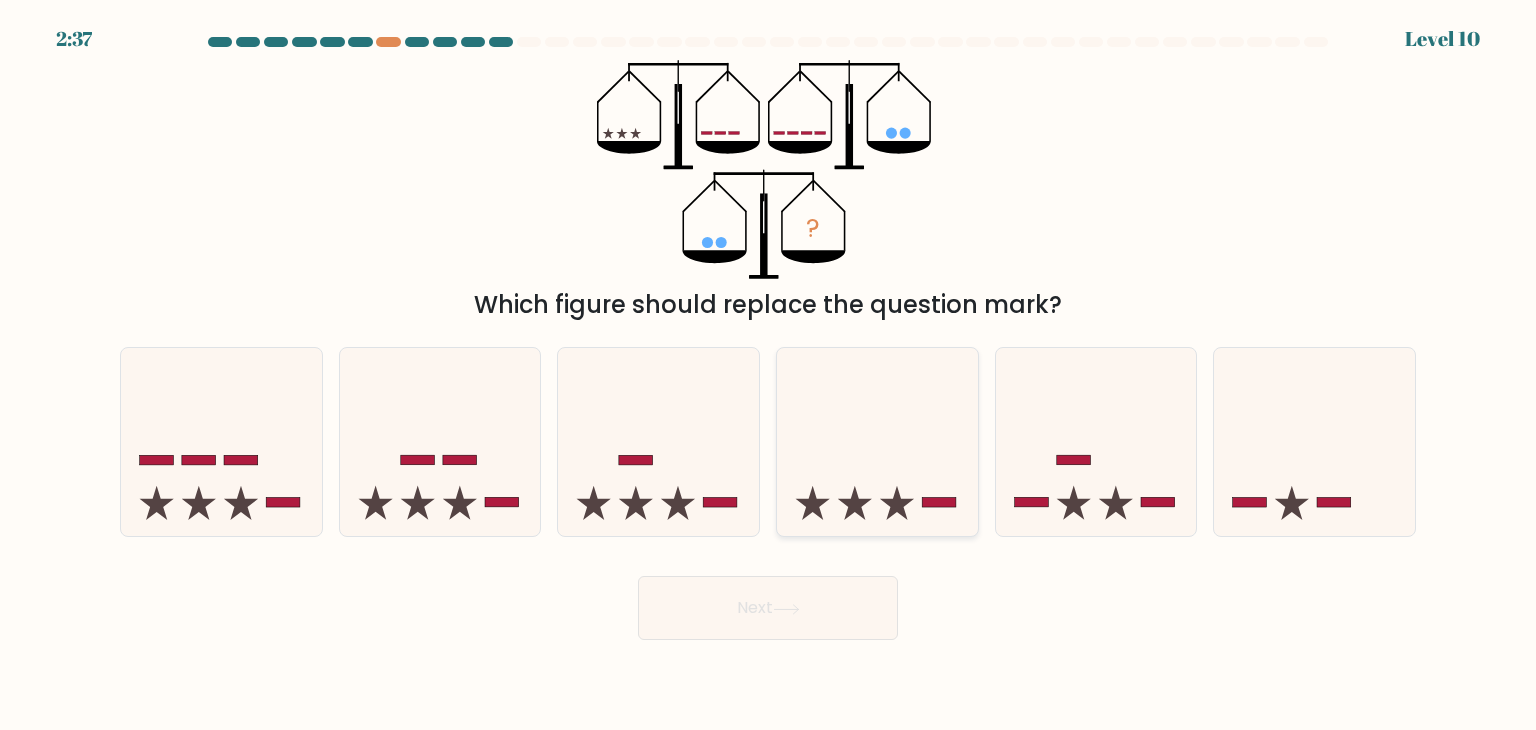 click 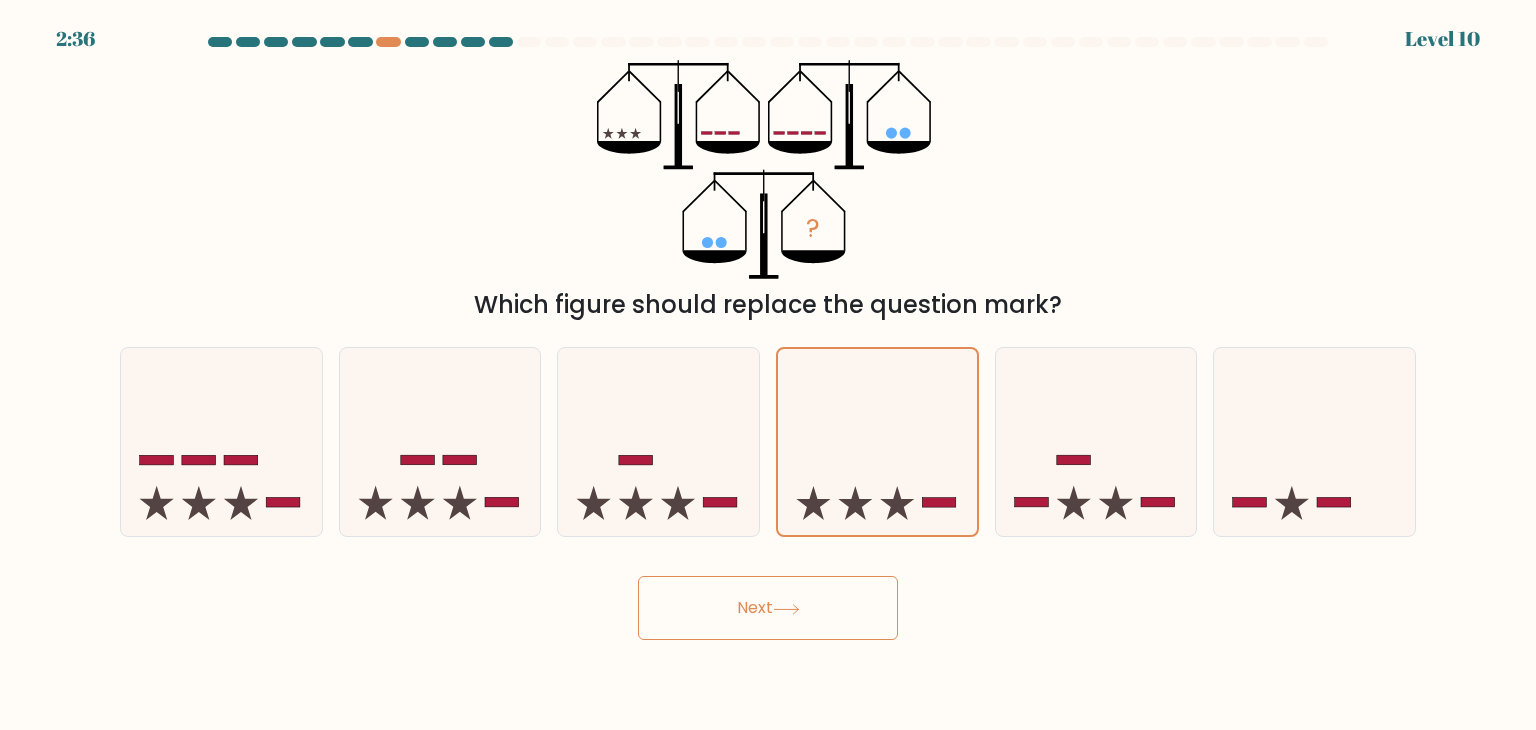 click on "Next" at bounding box center (768, 608) 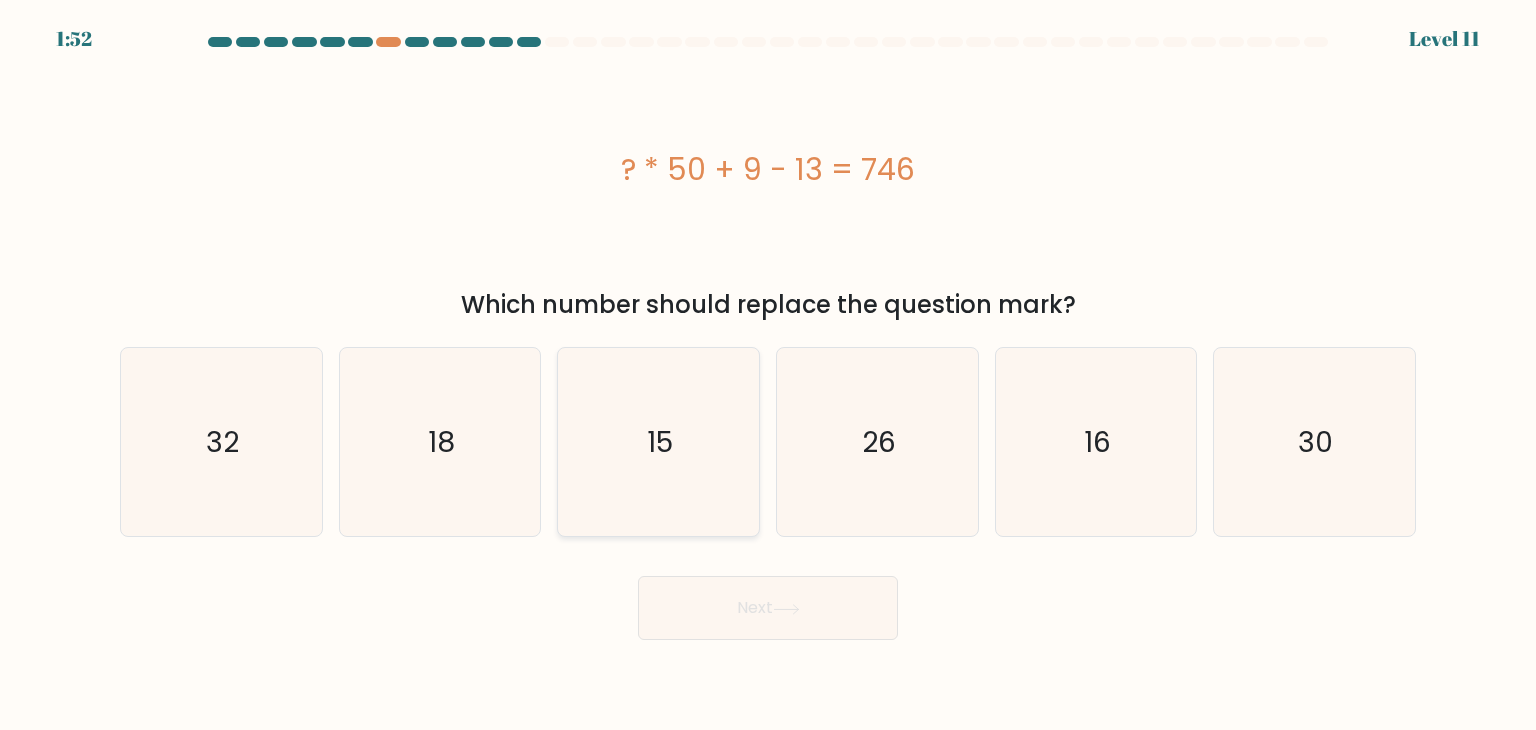 click on "15" 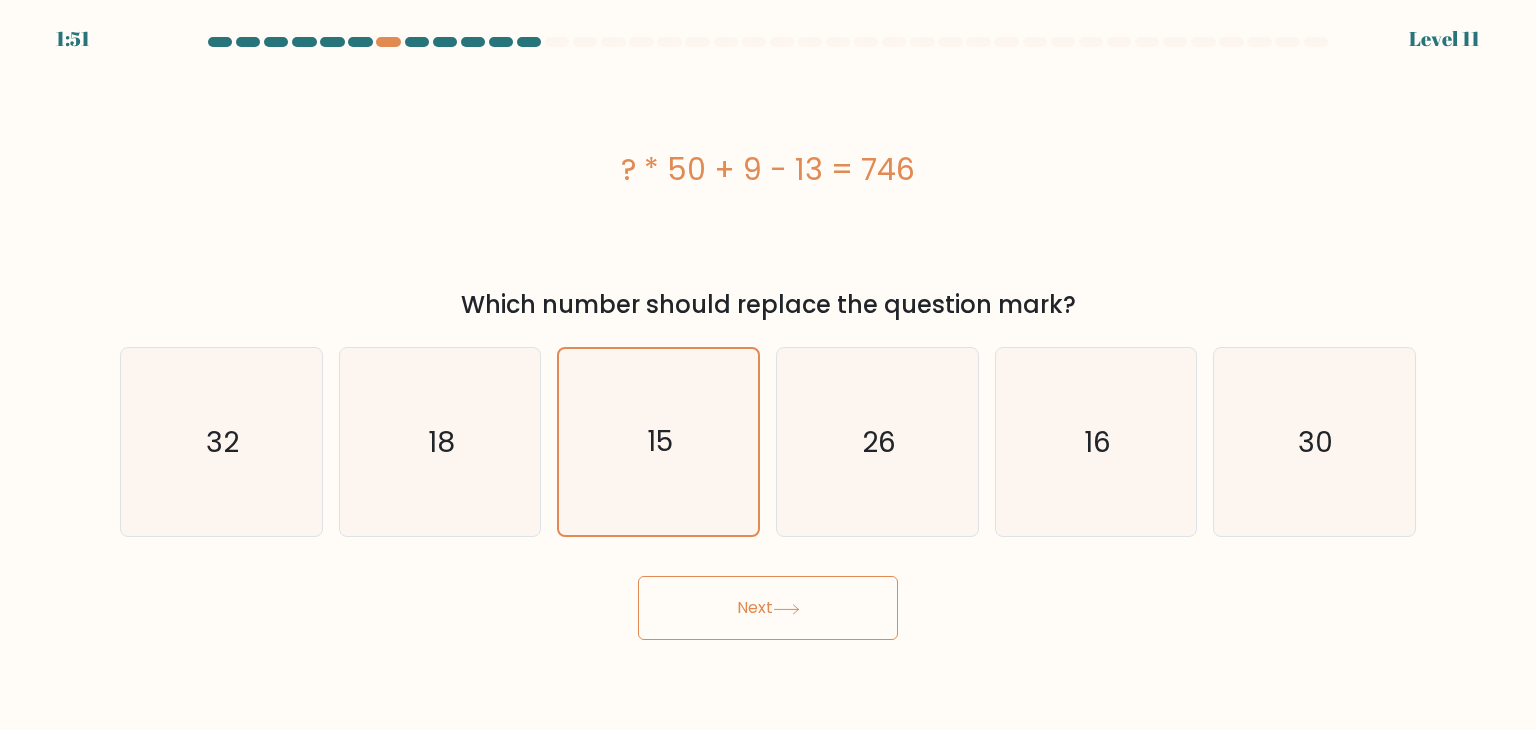 click on "Next" at bounding box center [768, 608] 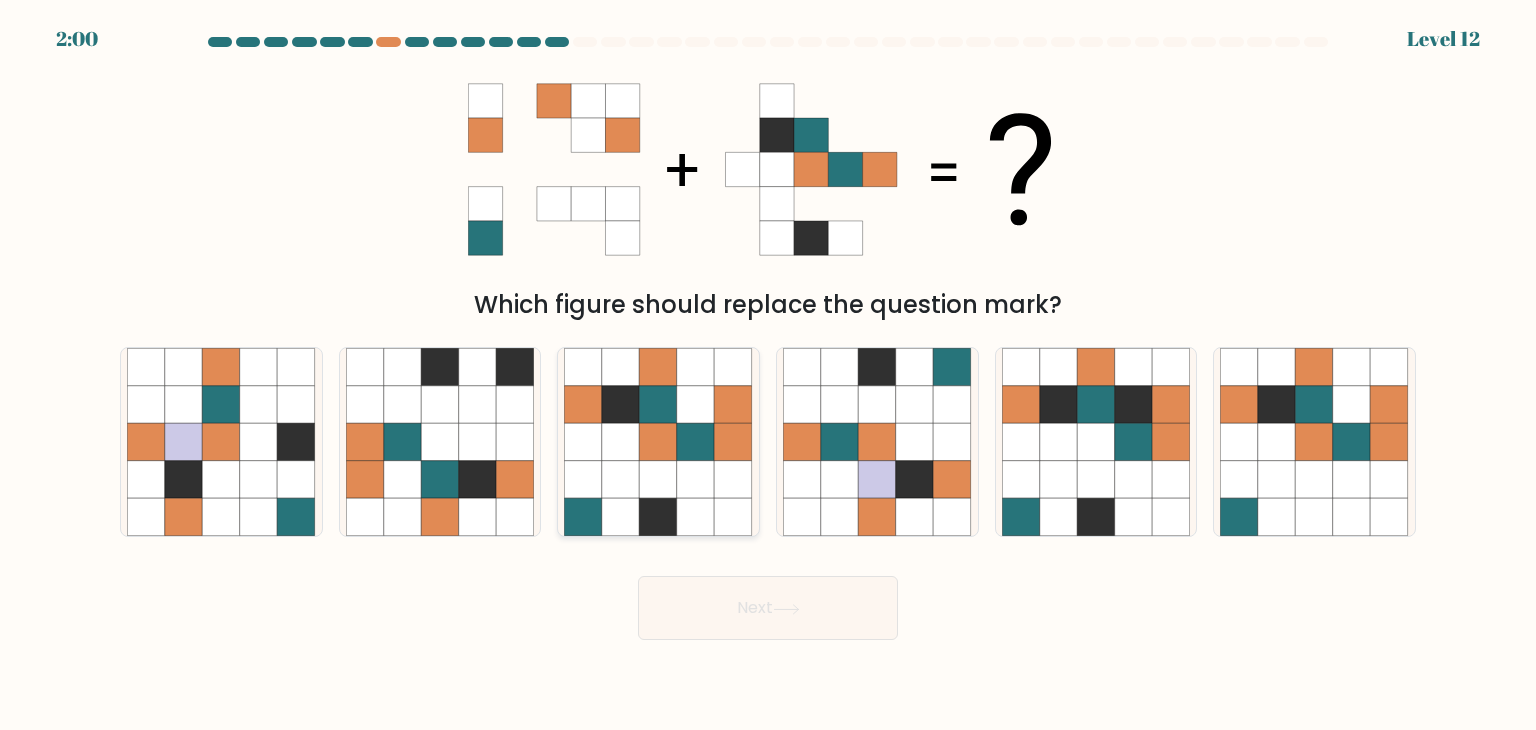 click 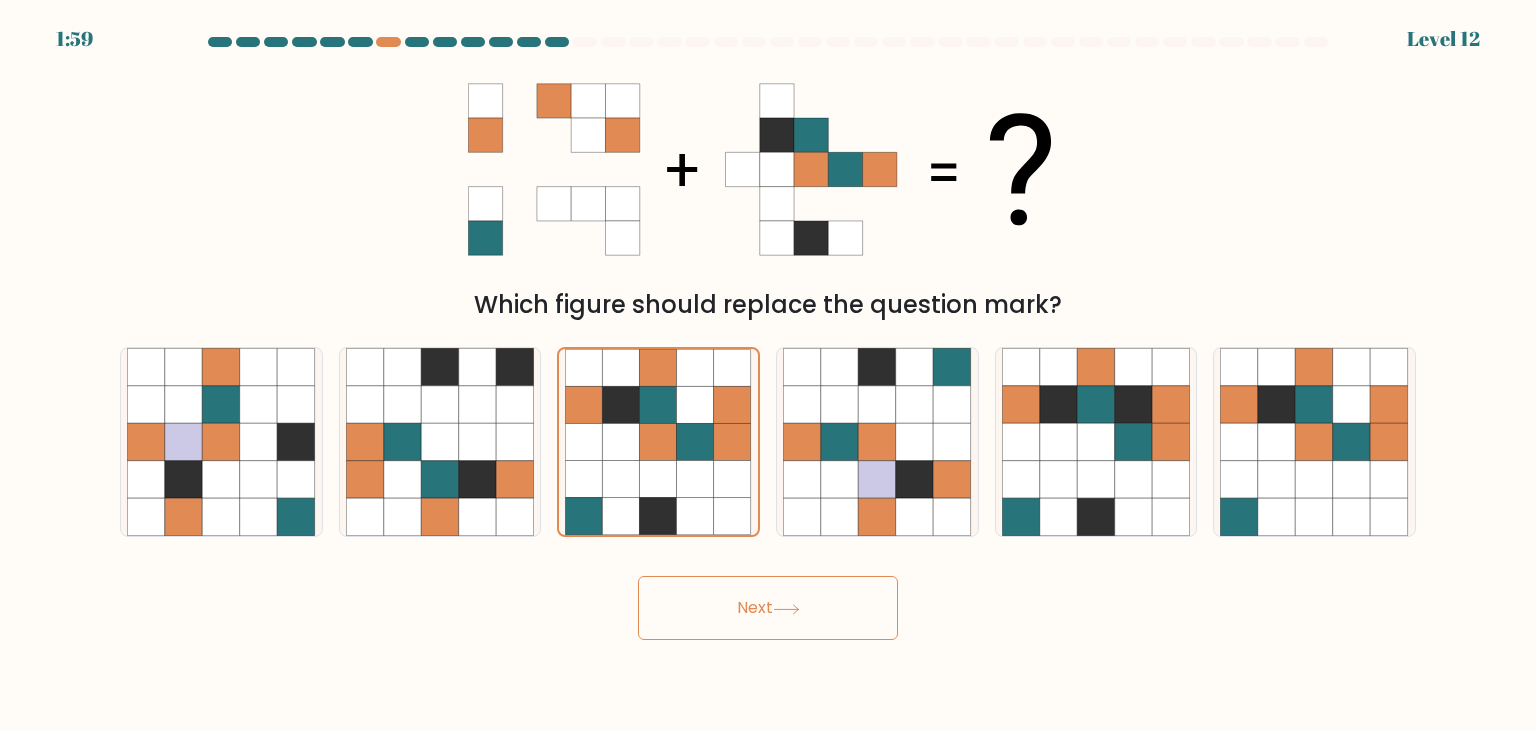 click on "Next" at bounding box center (768, 608) 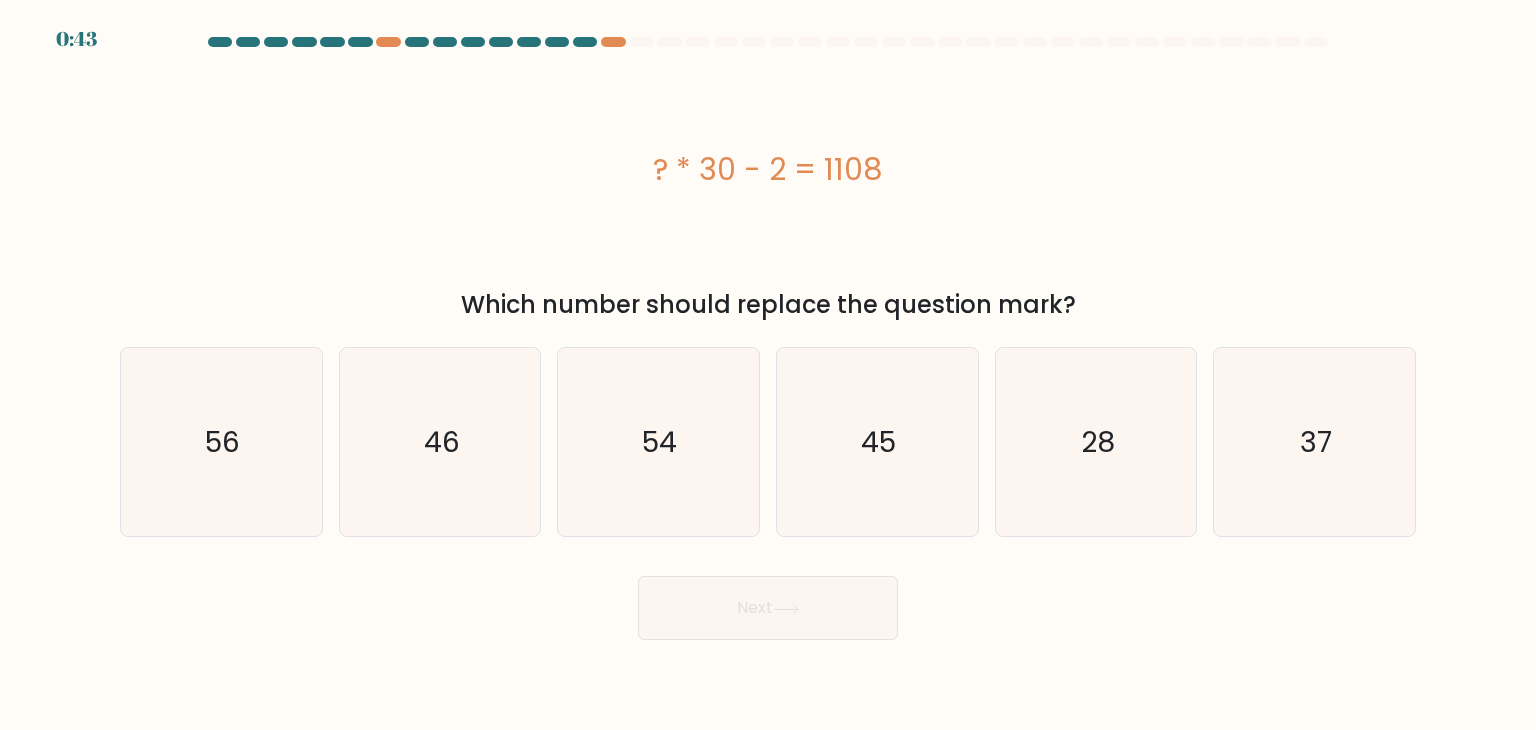 scroll, scrollTop: 0, scrollLeft: 0, axis: both 